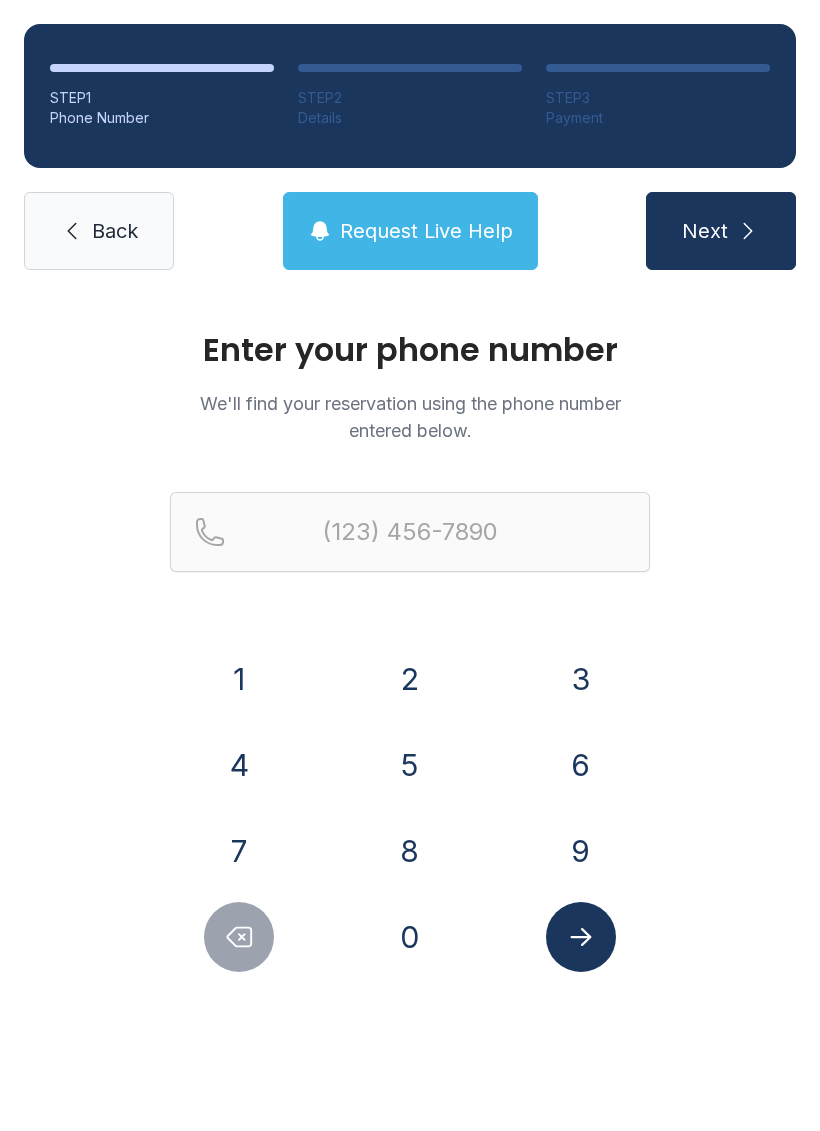scroll, scrollTop: 0, scrollLeft: 0, axis: both 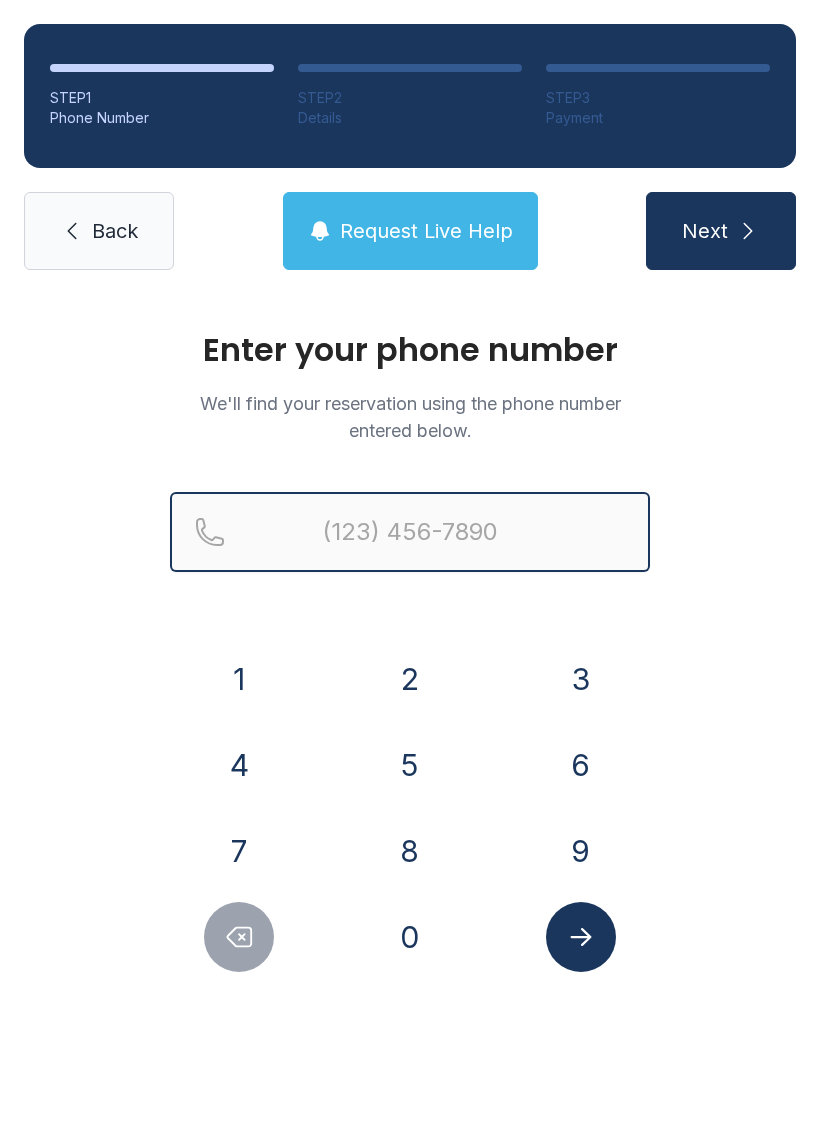 click at bounding box center [410, 532] 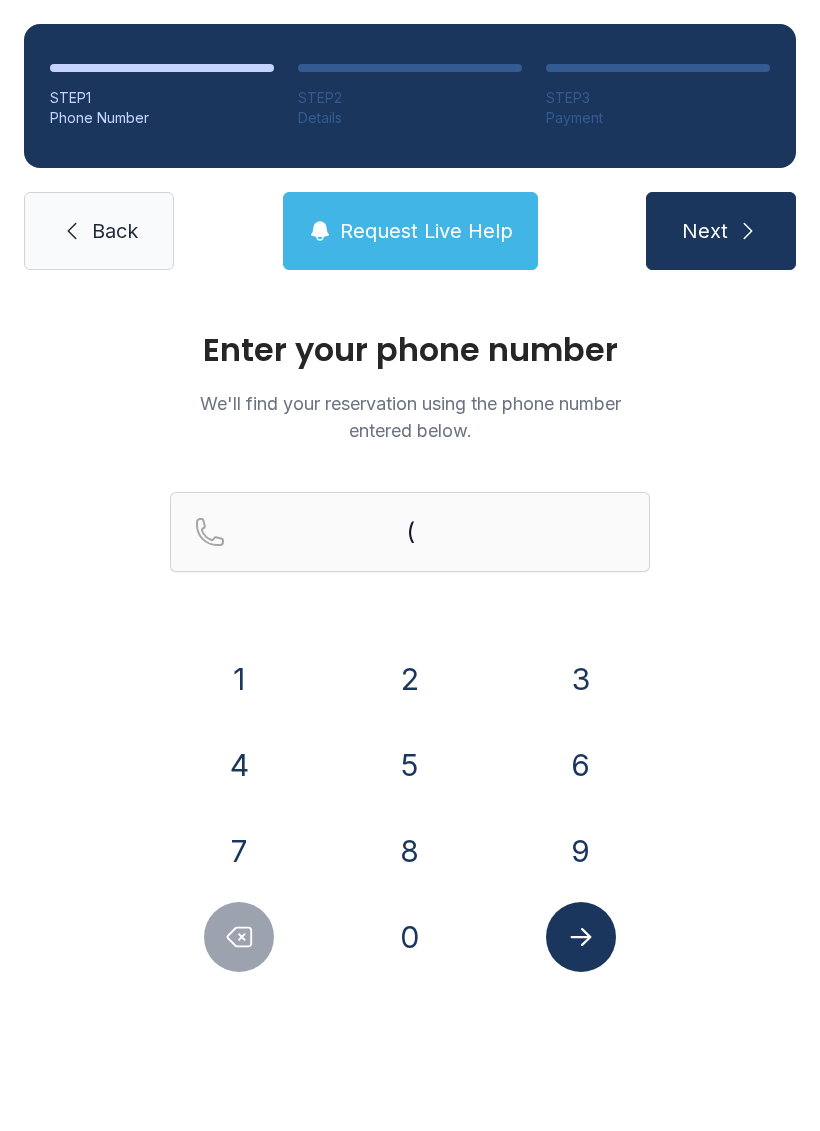 click on "3" at bounding box center (239, 679) 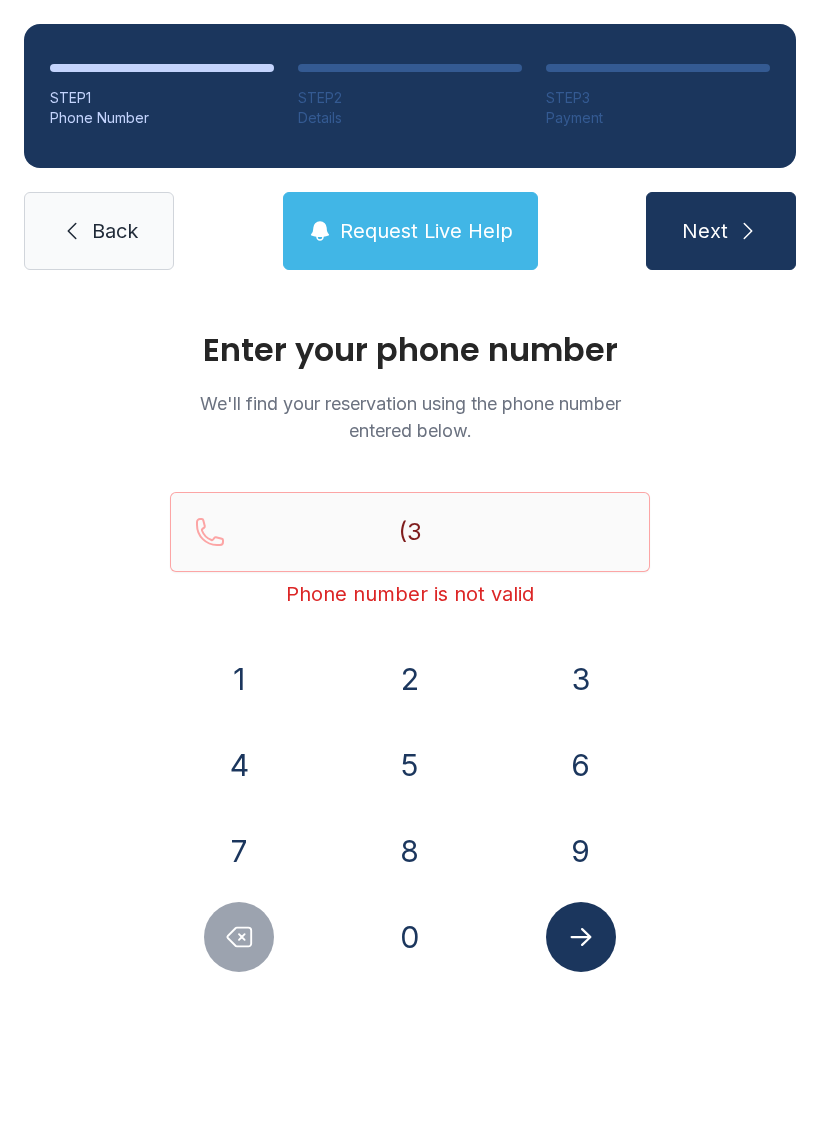 click on "0" at bounding box center (239, 679) 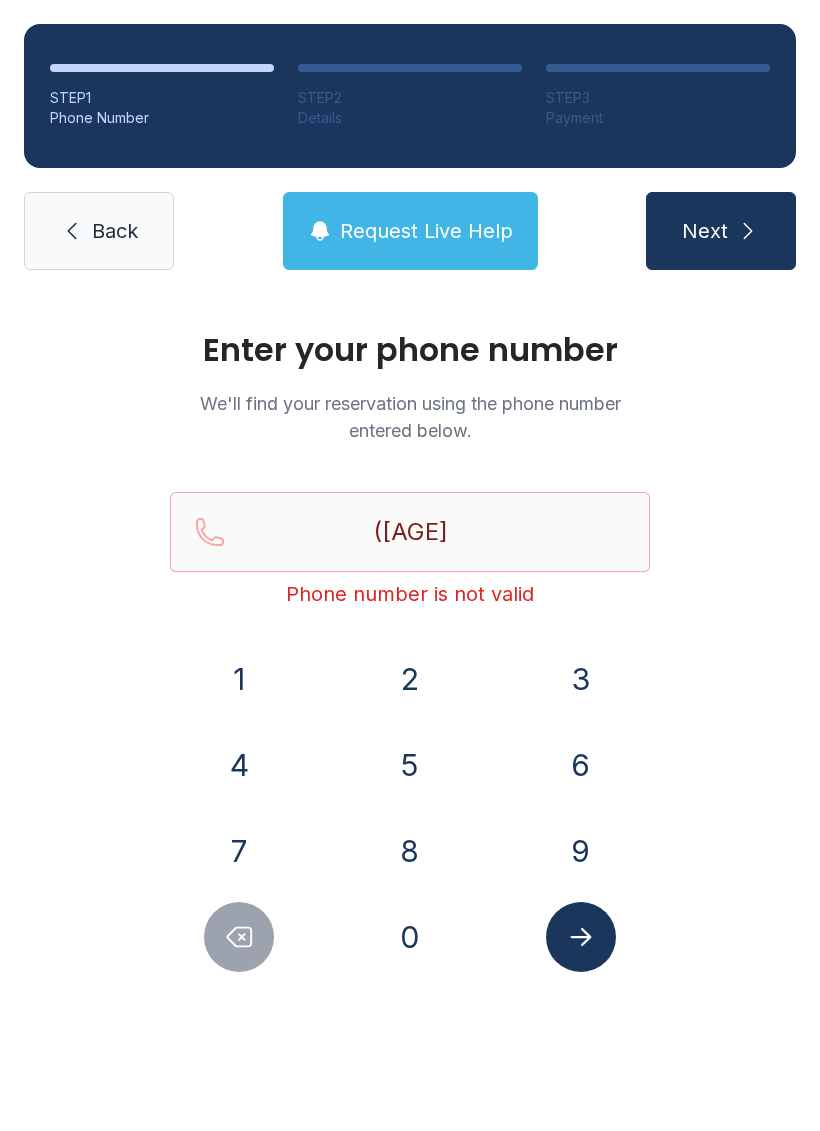 click on "5" at bounding box center [239, 679] 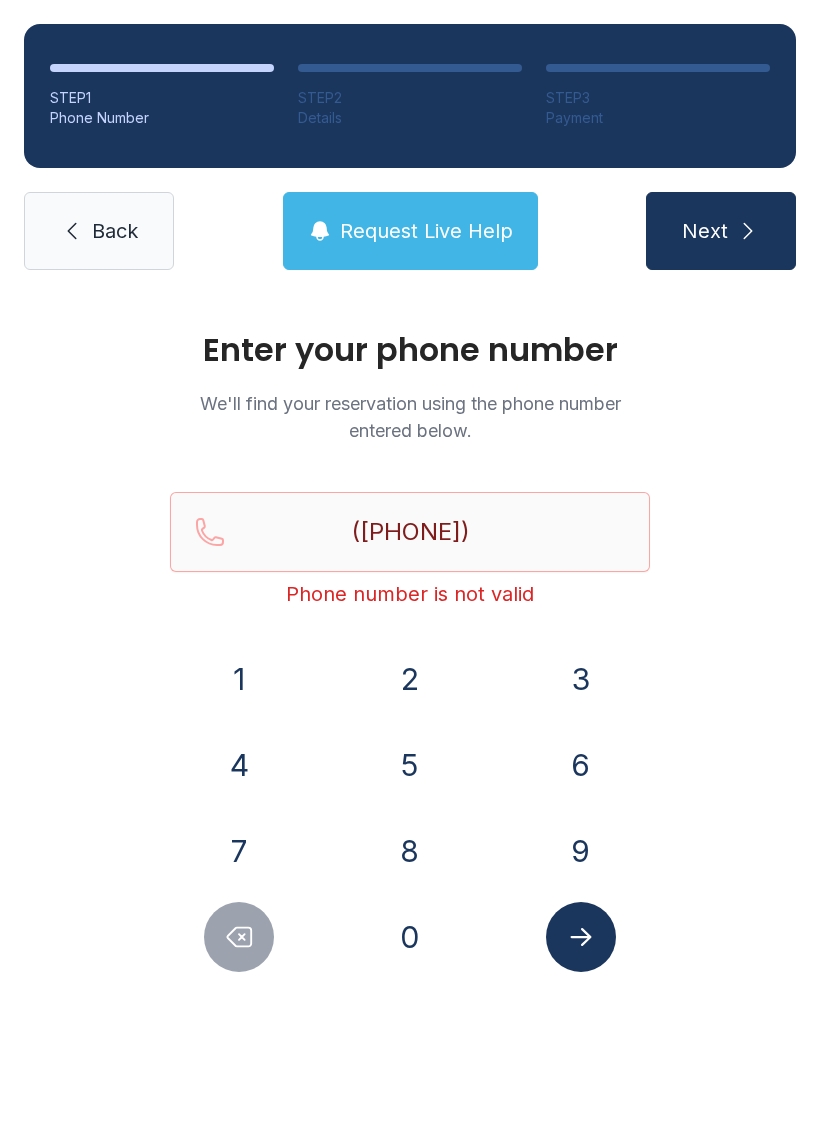 click on "2" at bounding box center [239, 679] 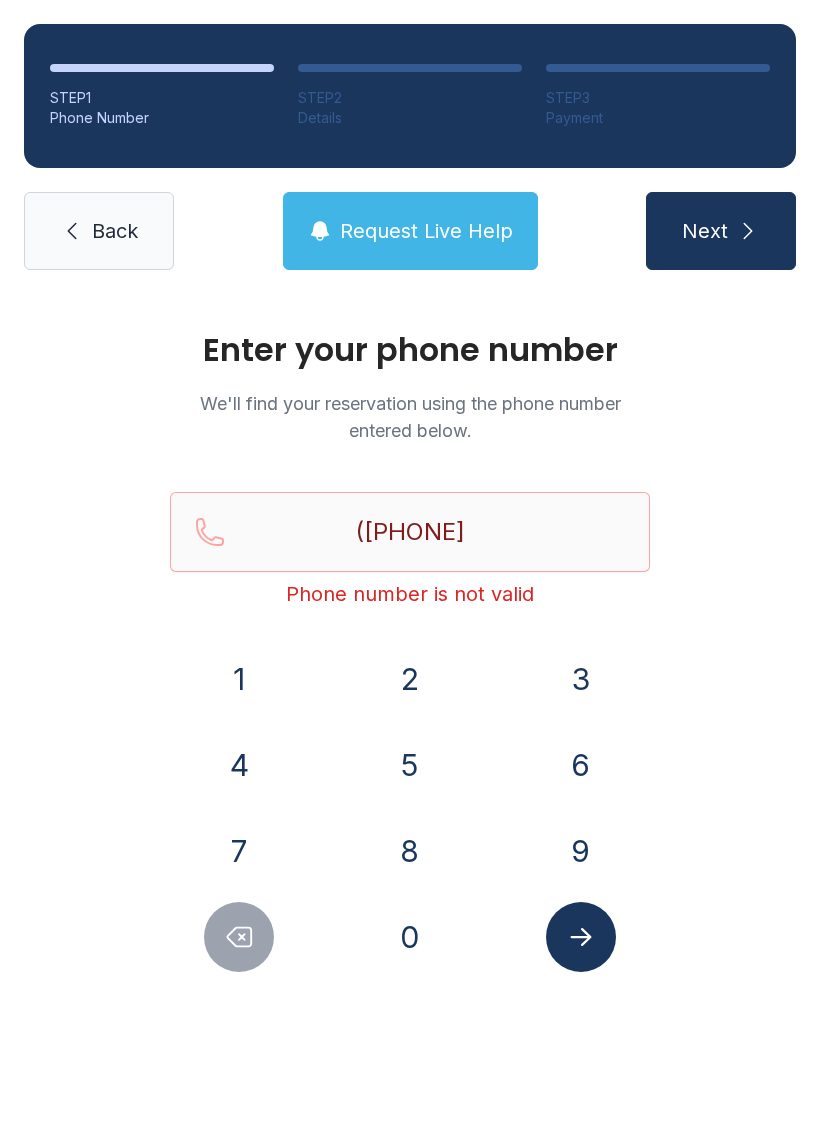 click on "9" at bounding box center (239, 679) 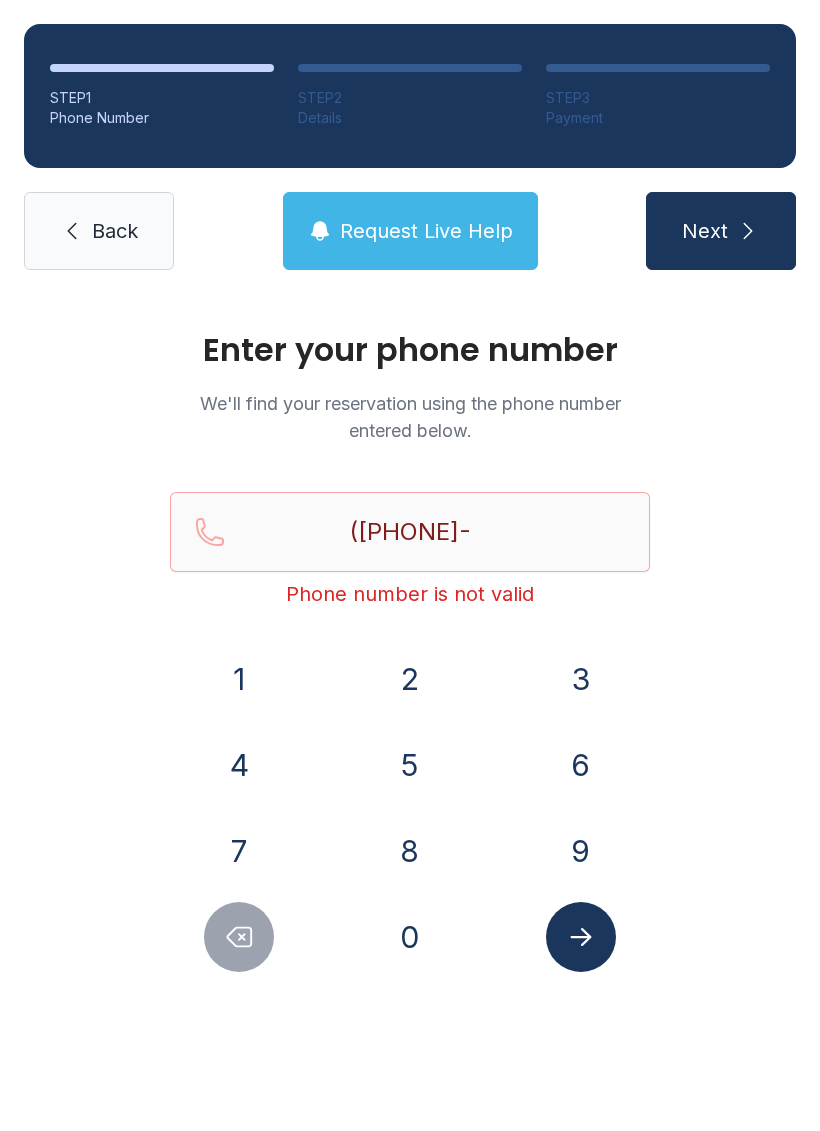 click on "2" at bounding box center (239, 679) 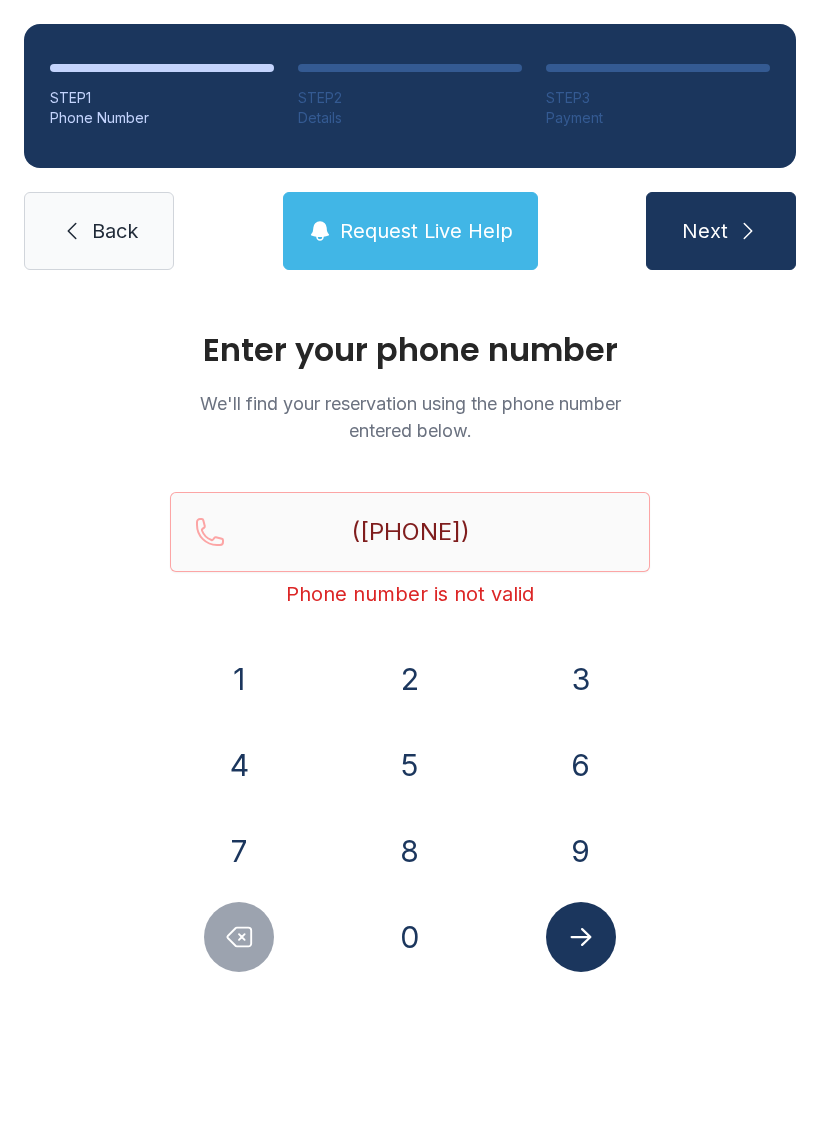 click on "3" at bounding box center (239, 679) 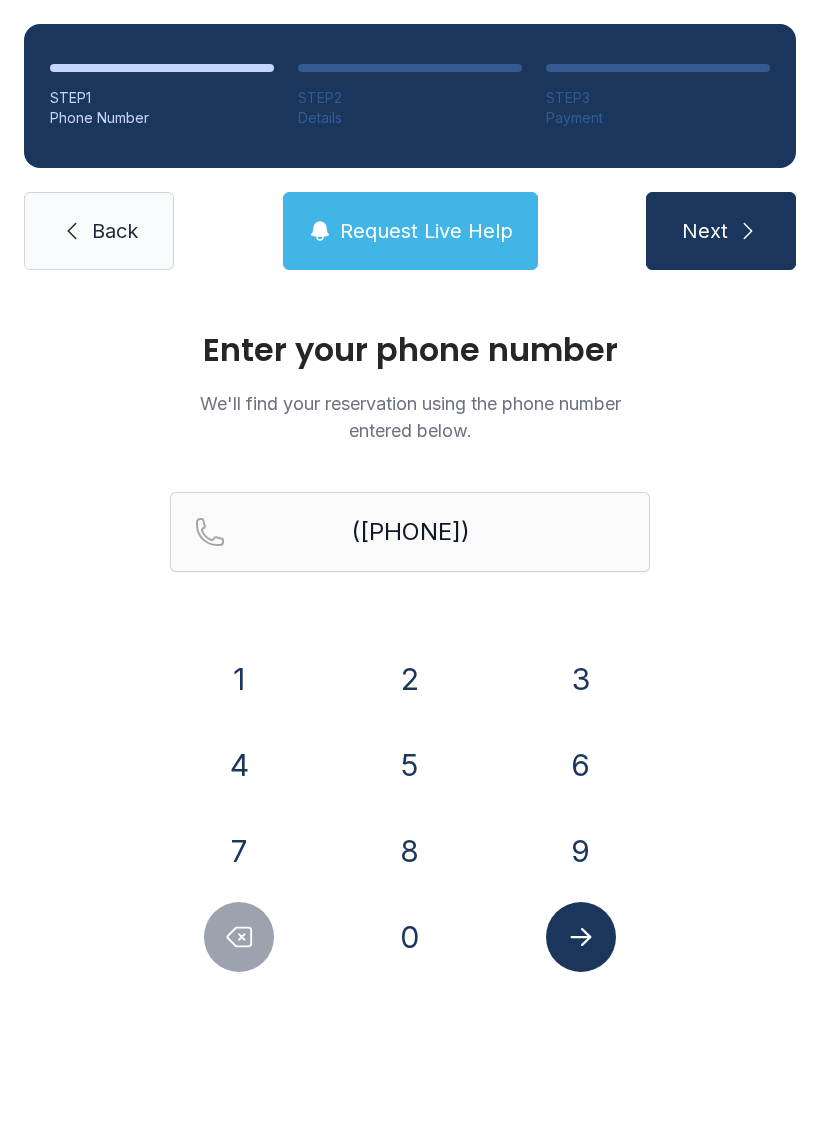 click at bounding box center [581, 937] 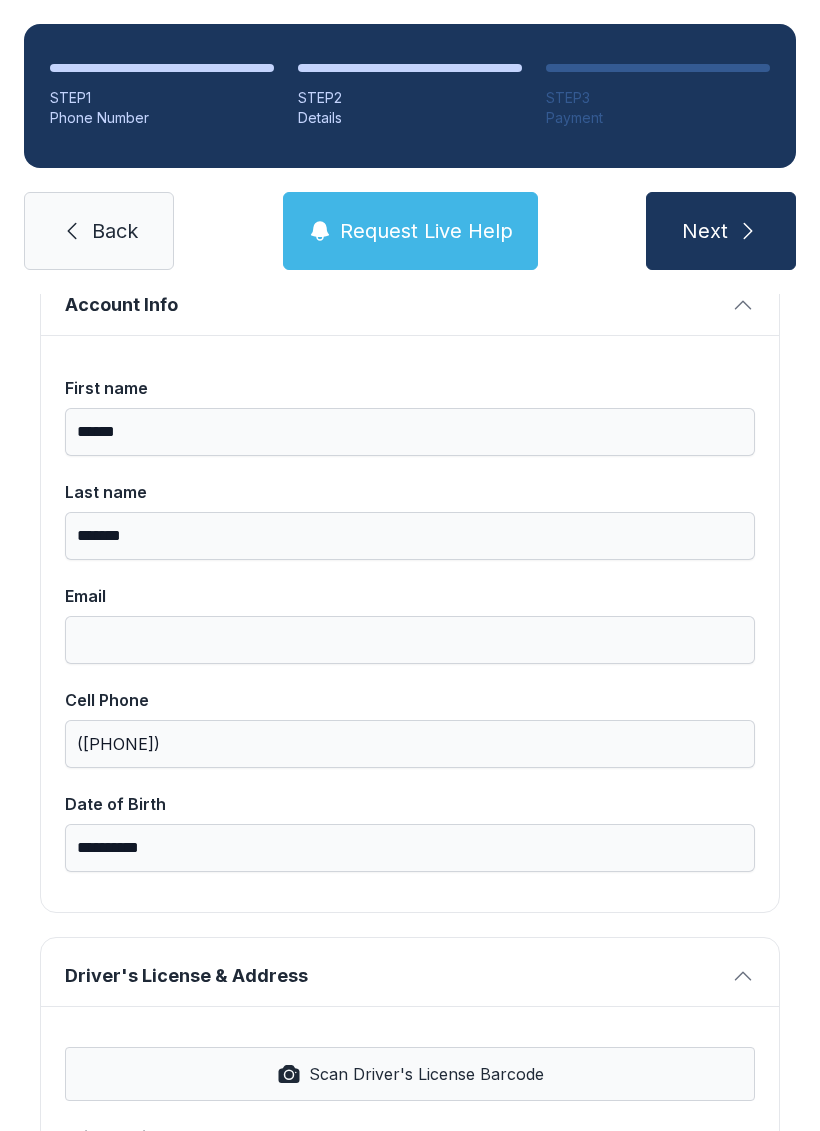 scroll, scrollTop: 142, scrollLeft: 0, axis: vertical 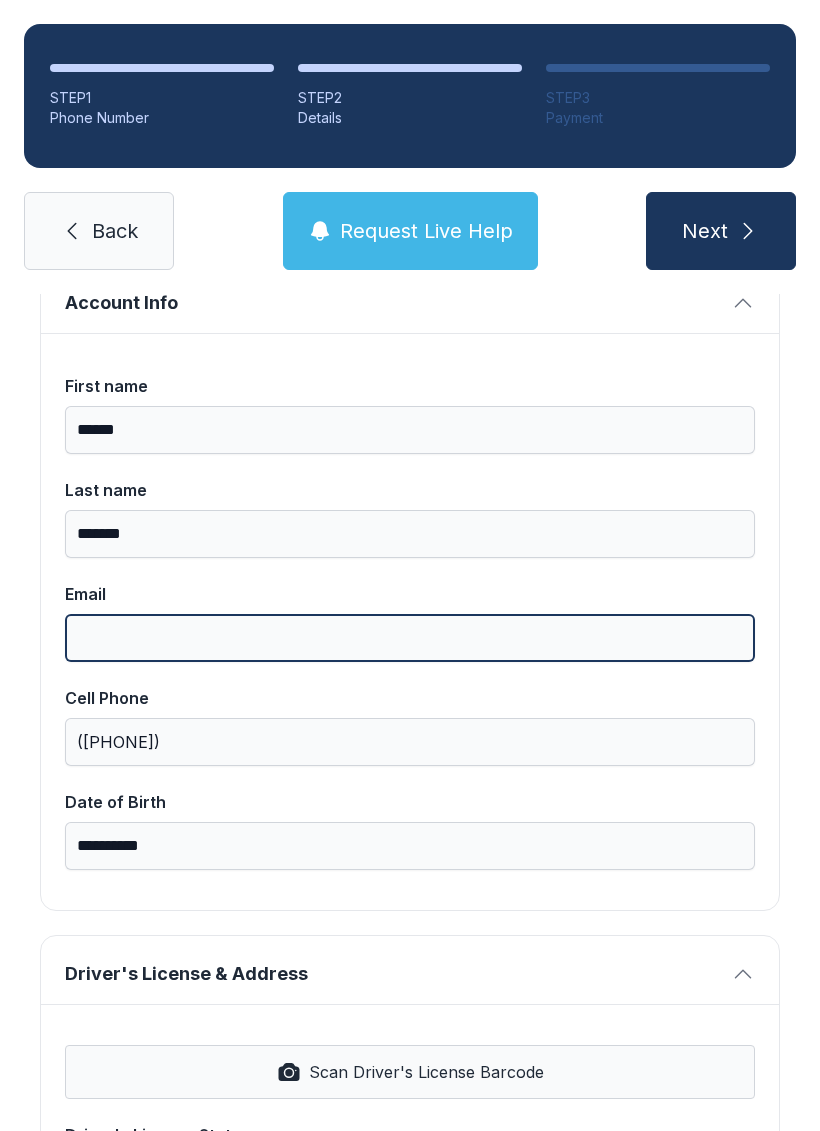 click on "Email" at bounding box center [410, 638] 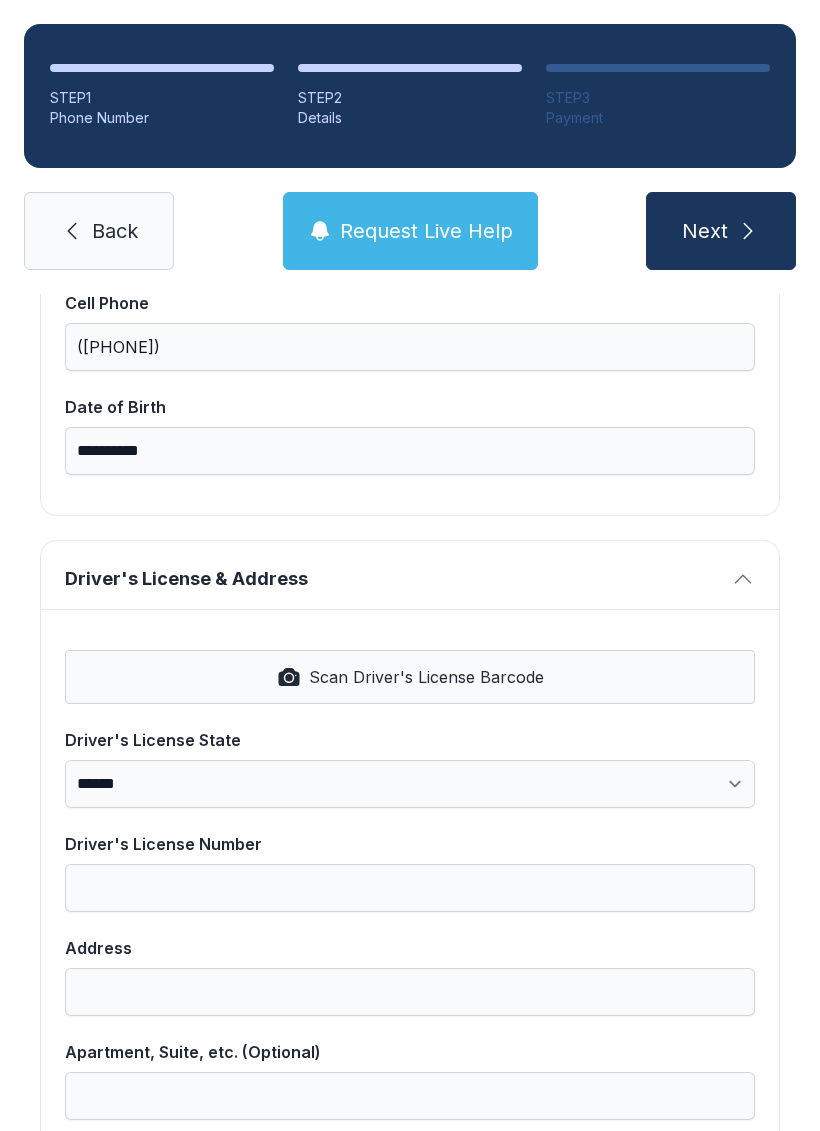 scroll, scrollTop: 538, scrollLeft: 0, axis: vertical 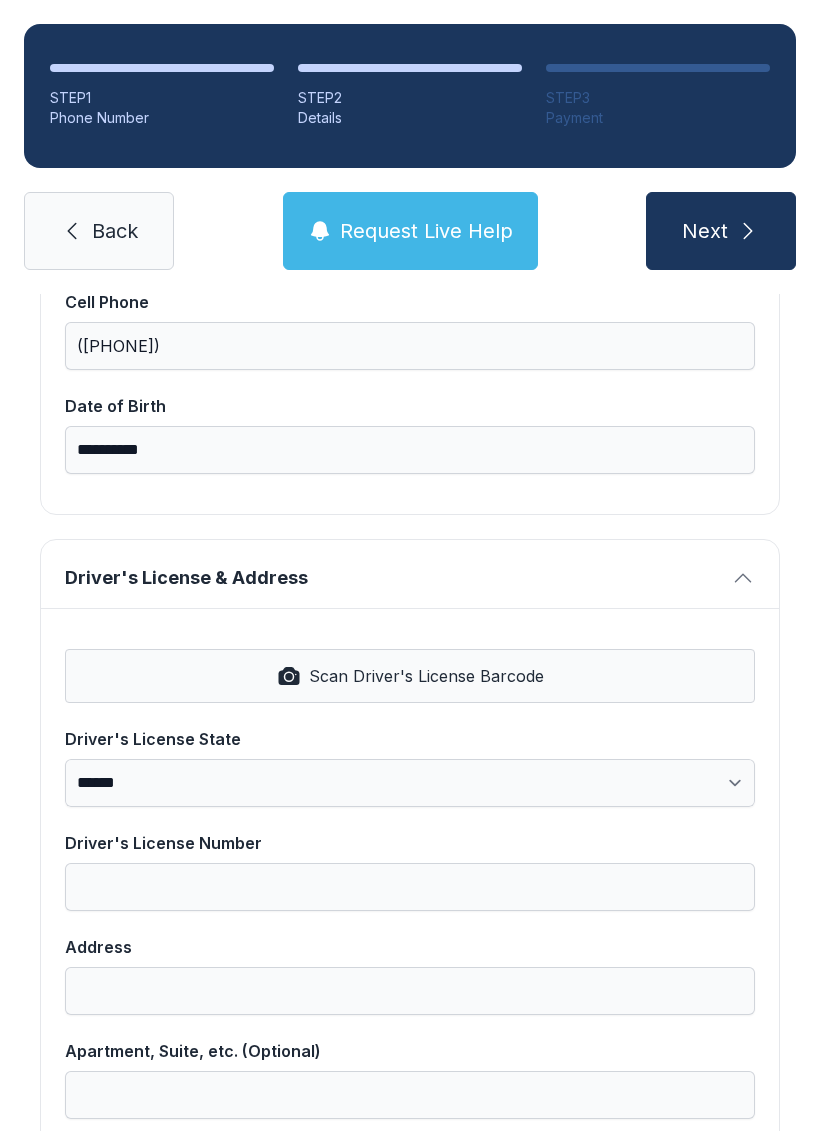 type on "**********" 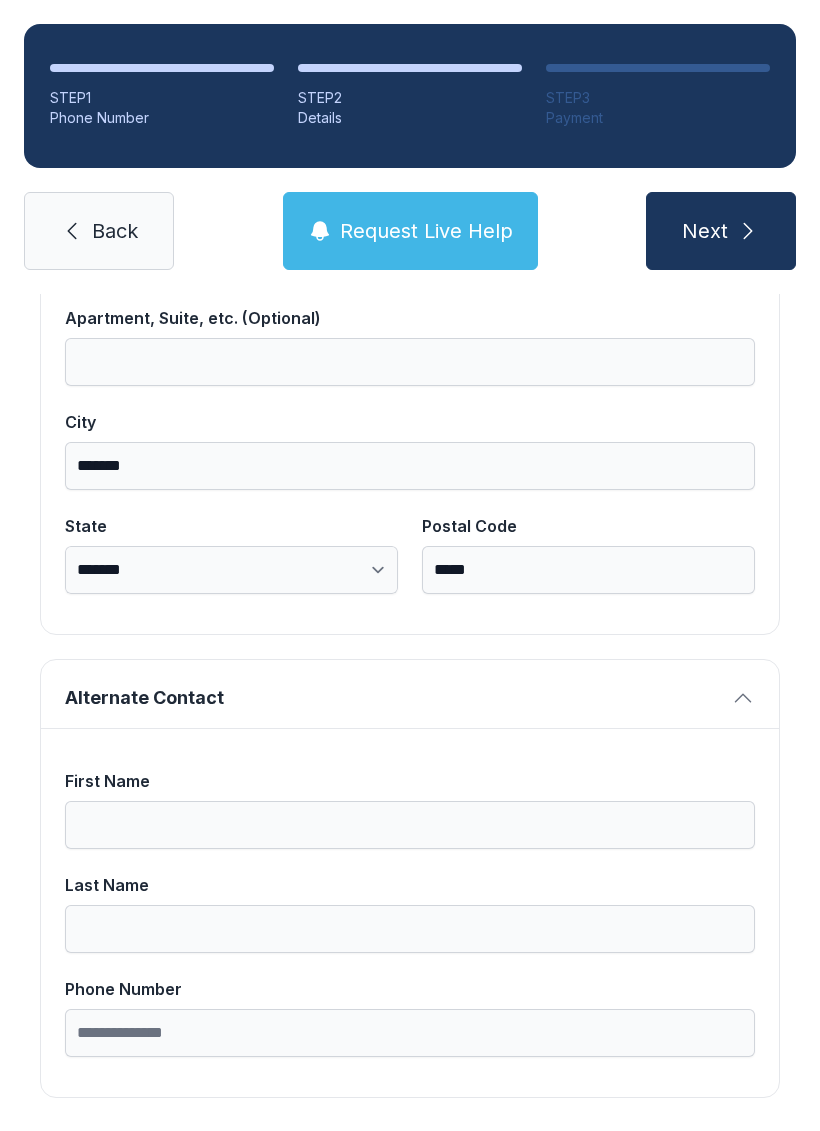 scroll, scrollTop: 1269, scrollLeft: 0, axis: vertical 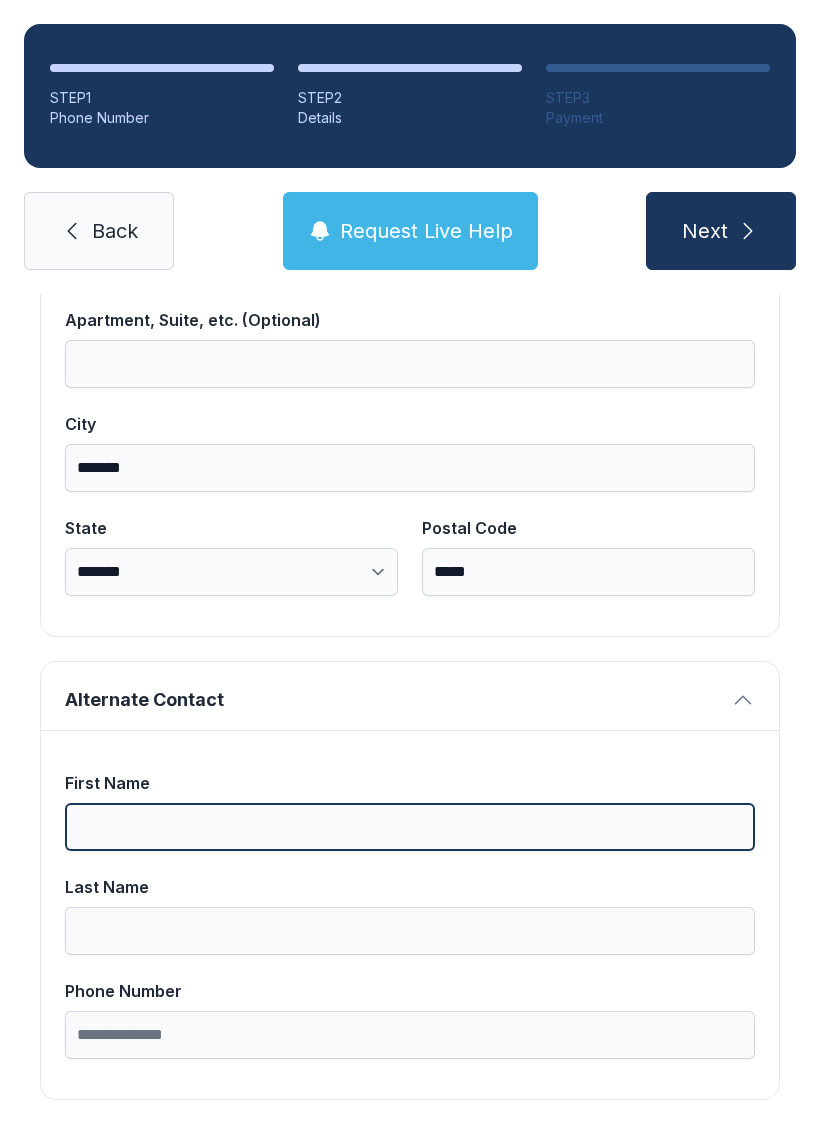 click on "First Name" at bounding box center [410, 827] 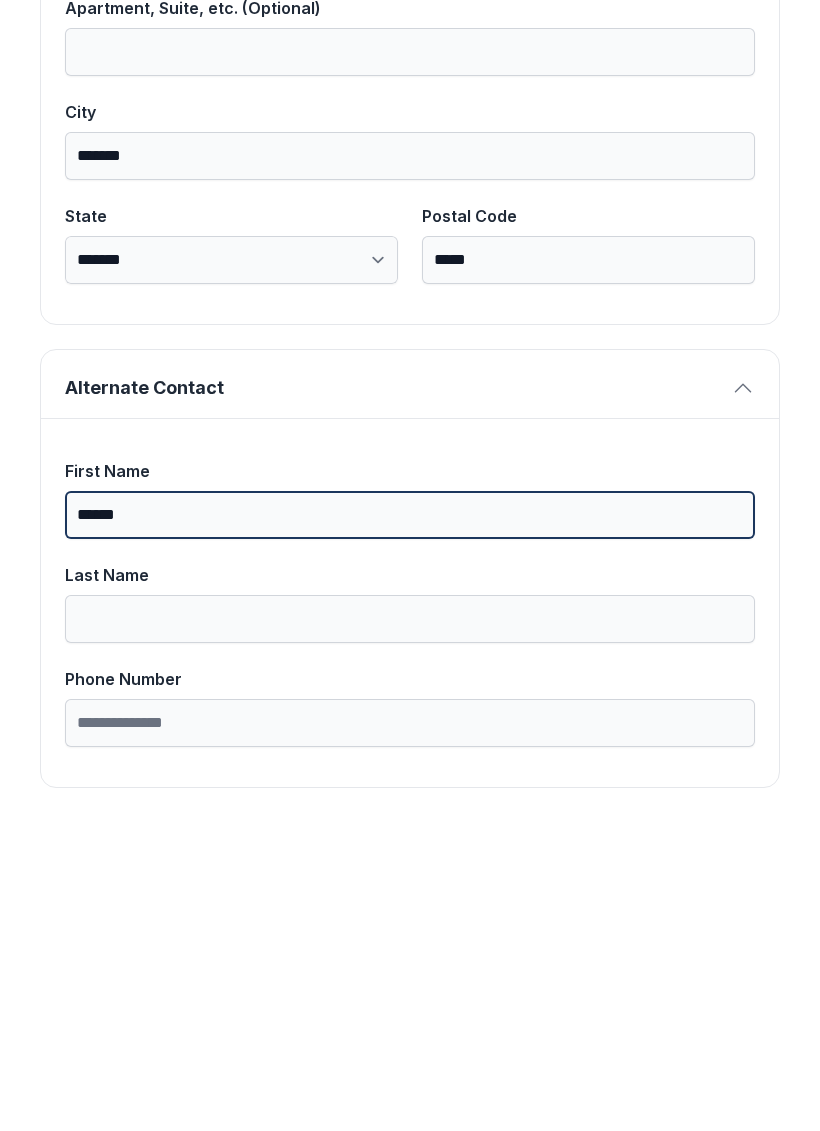 type on "******" 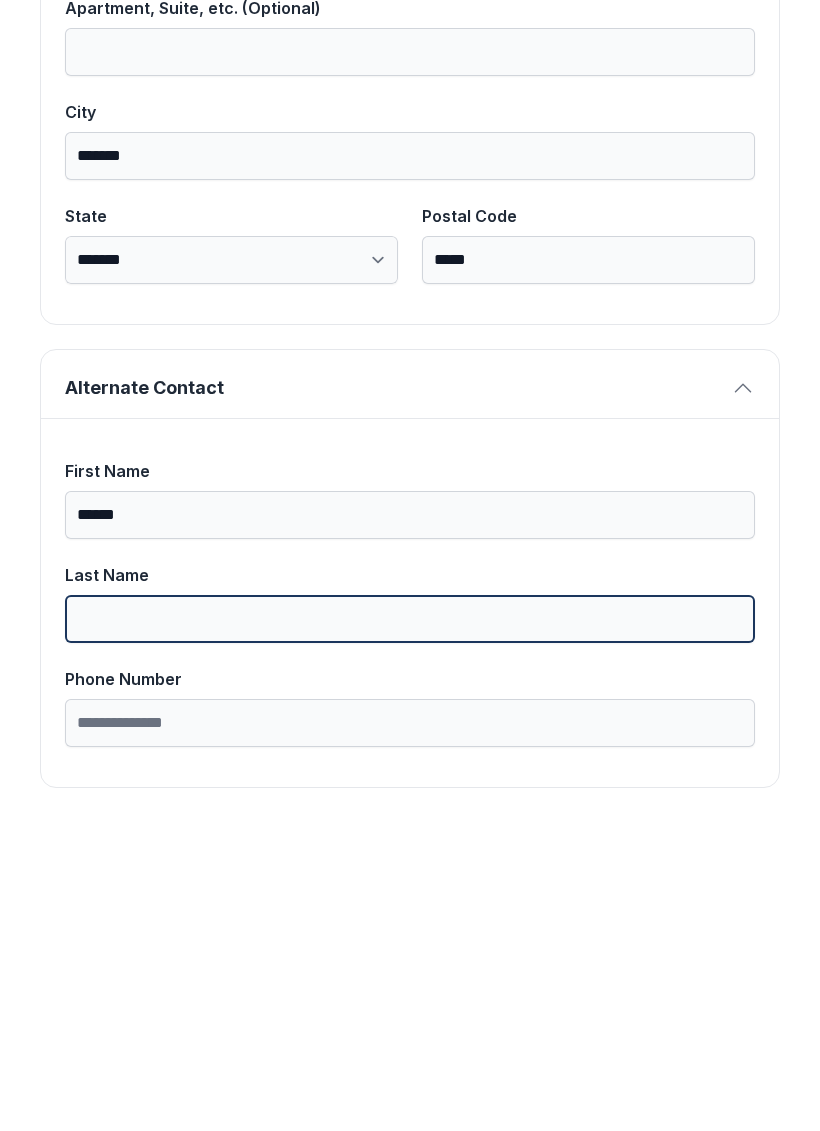 click on "Last Name" at bounding box center [410, 931] 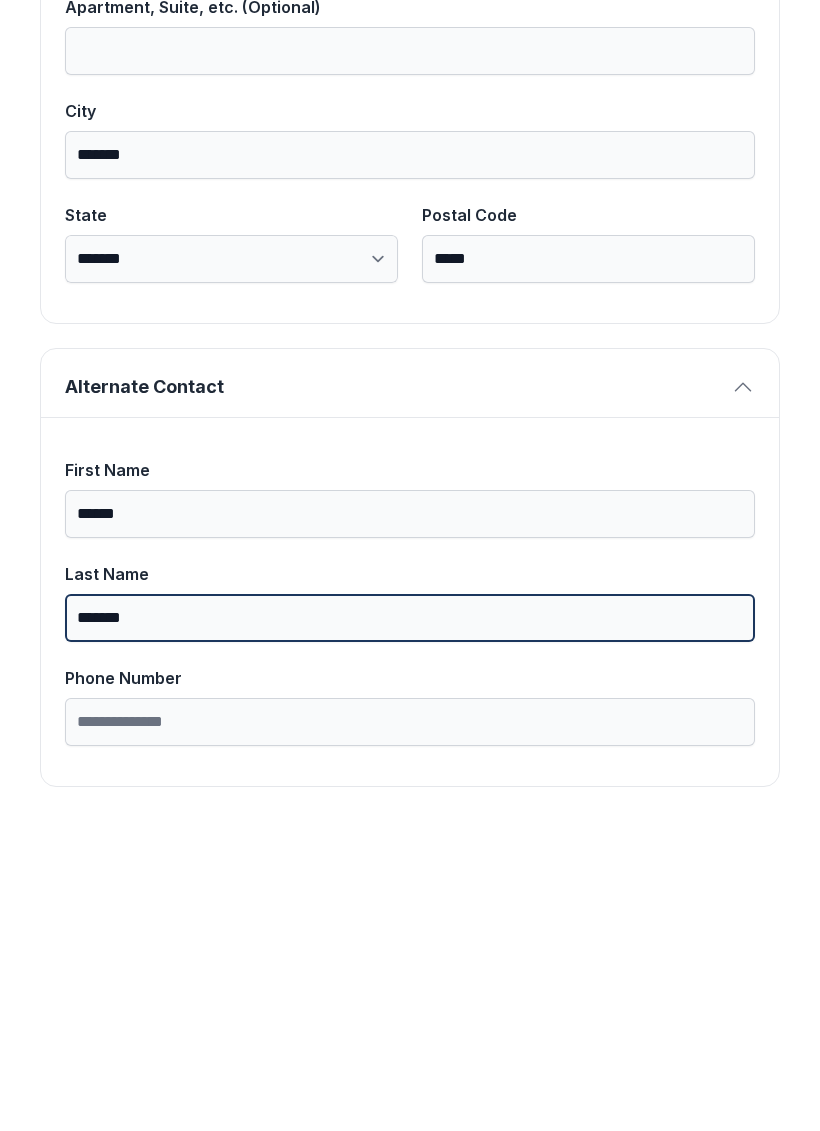 scroll, scrollTop: 1269, scrollLeft: 0, axis: vertical 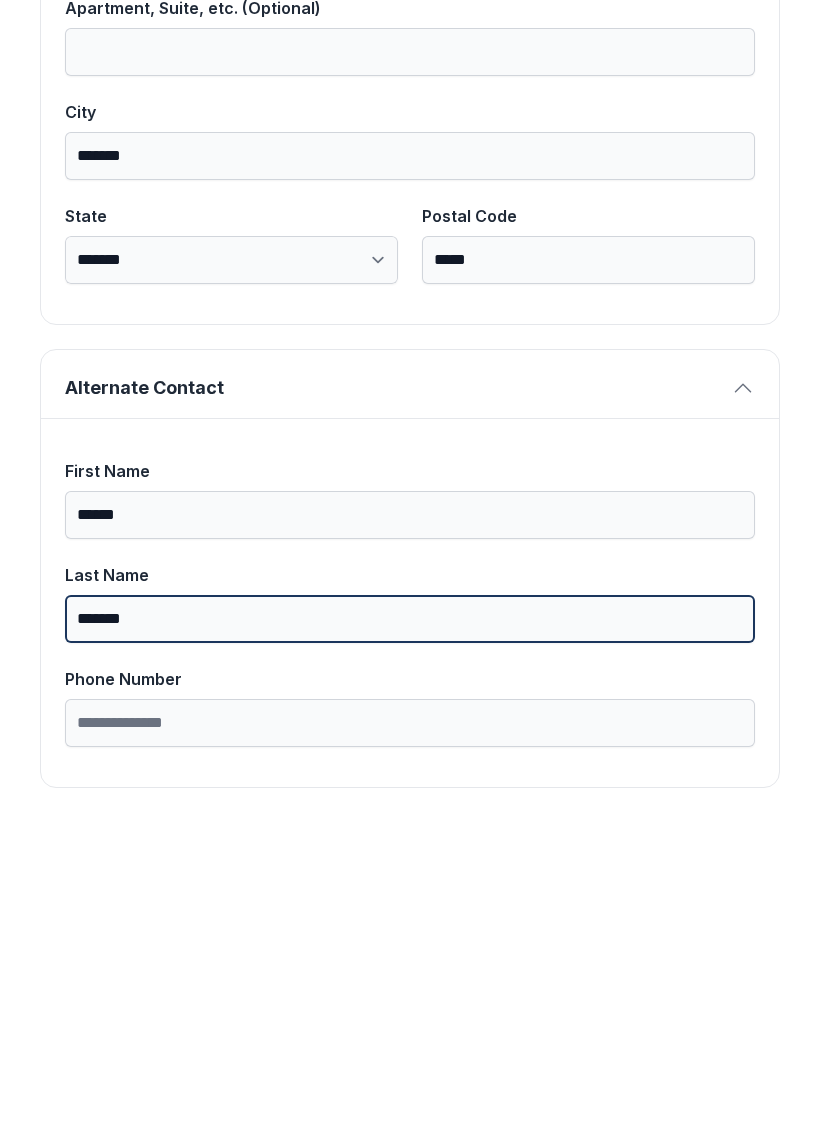type on "*******" 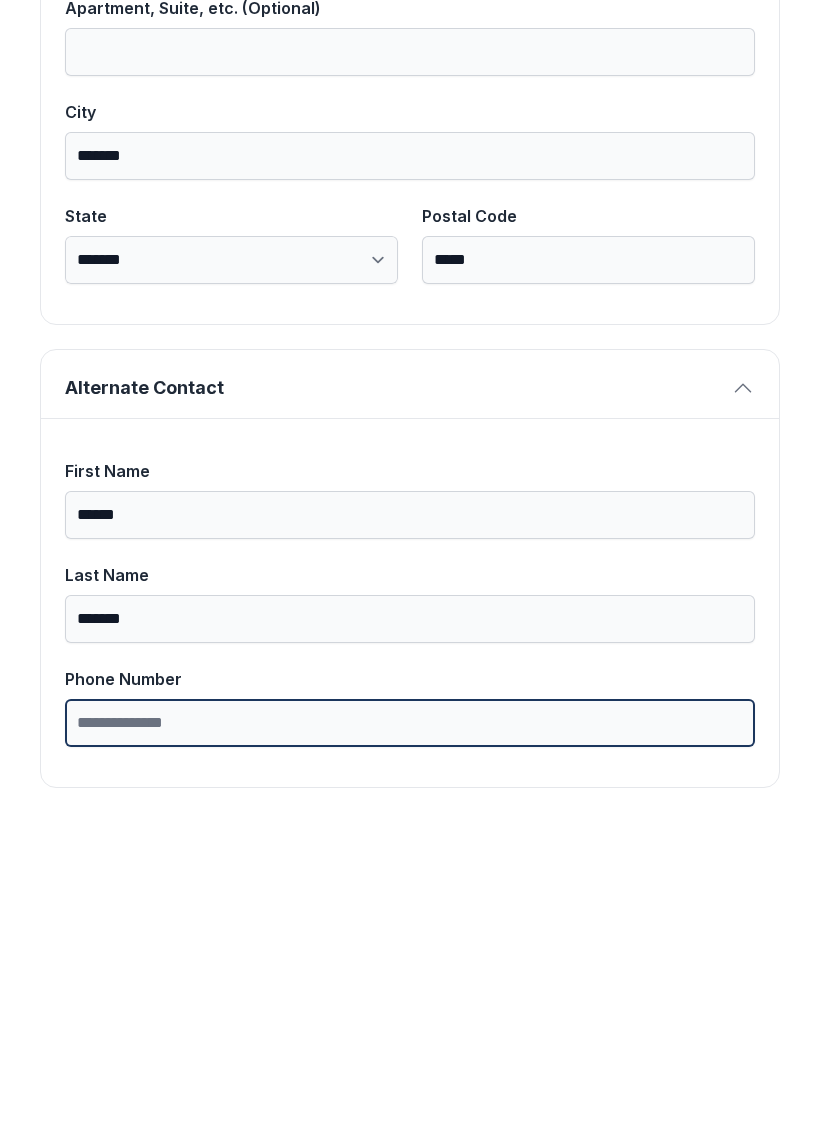 click on "Phone Number" at bounding box center [410, 1035] 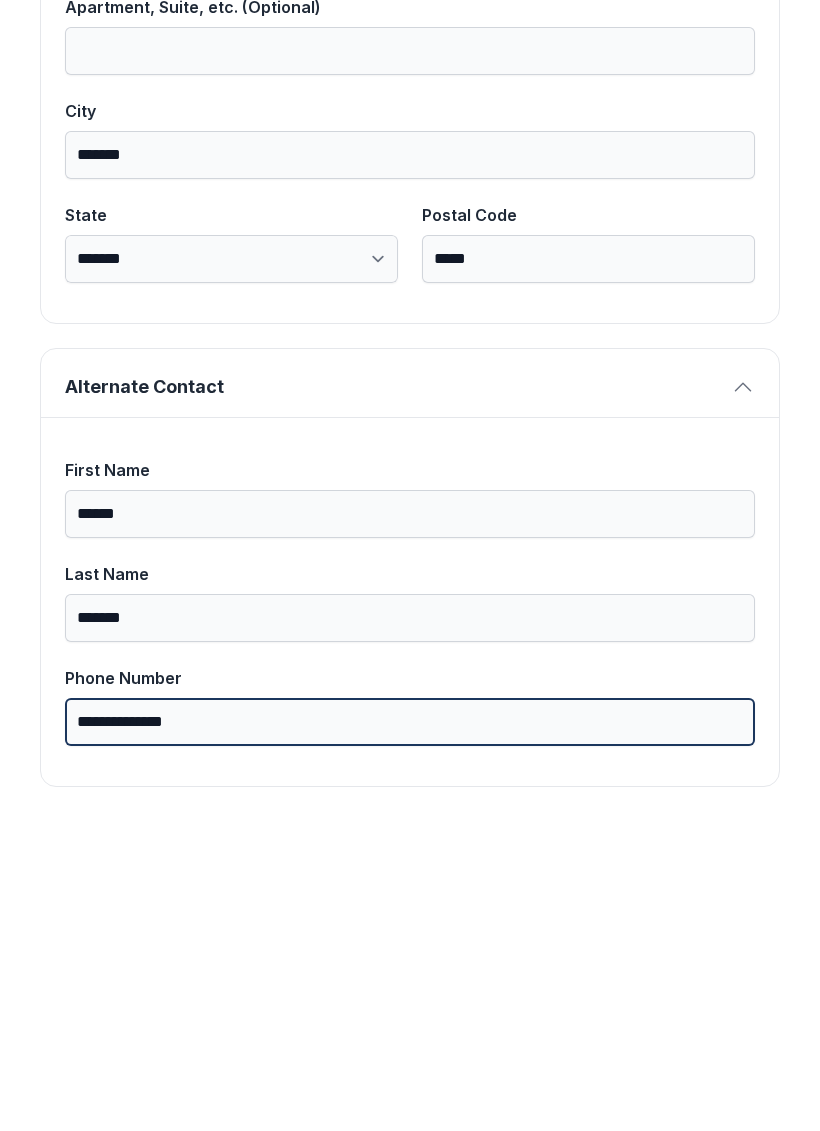 type on "**********" 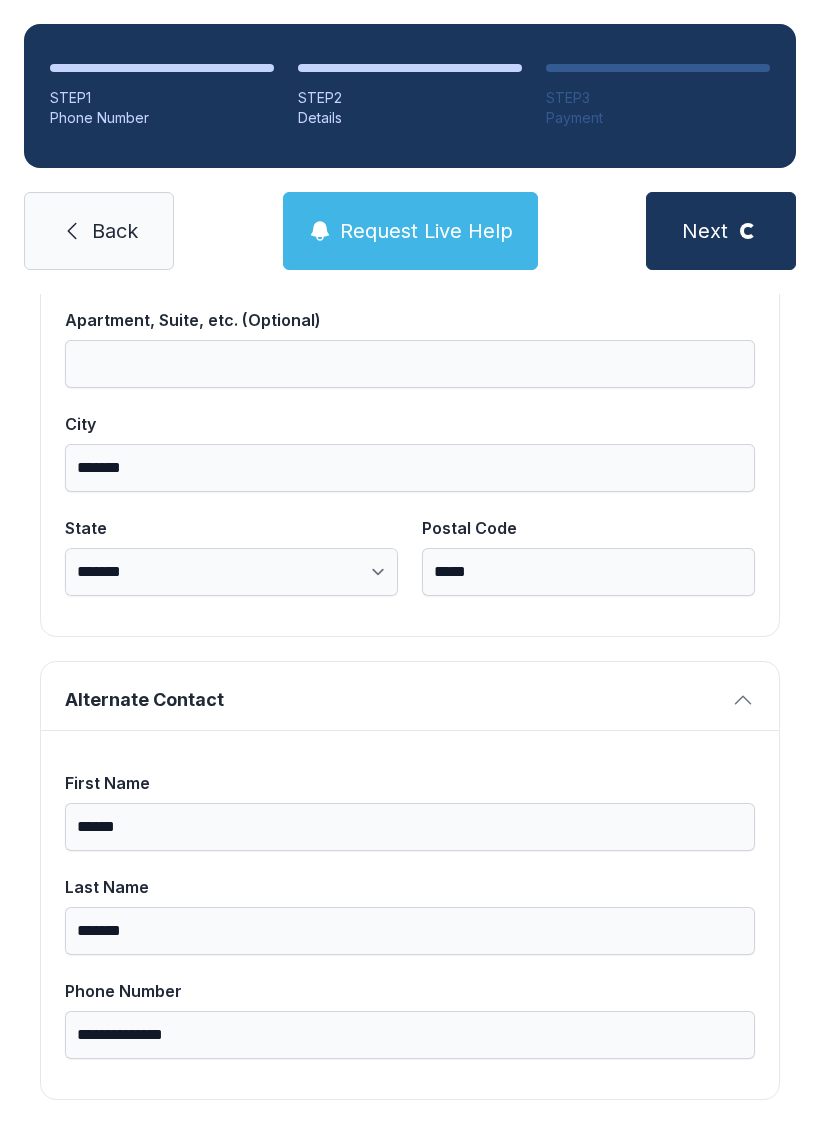 scroll, scrollTop: 228, scrollLeft: 0, axis: vertical 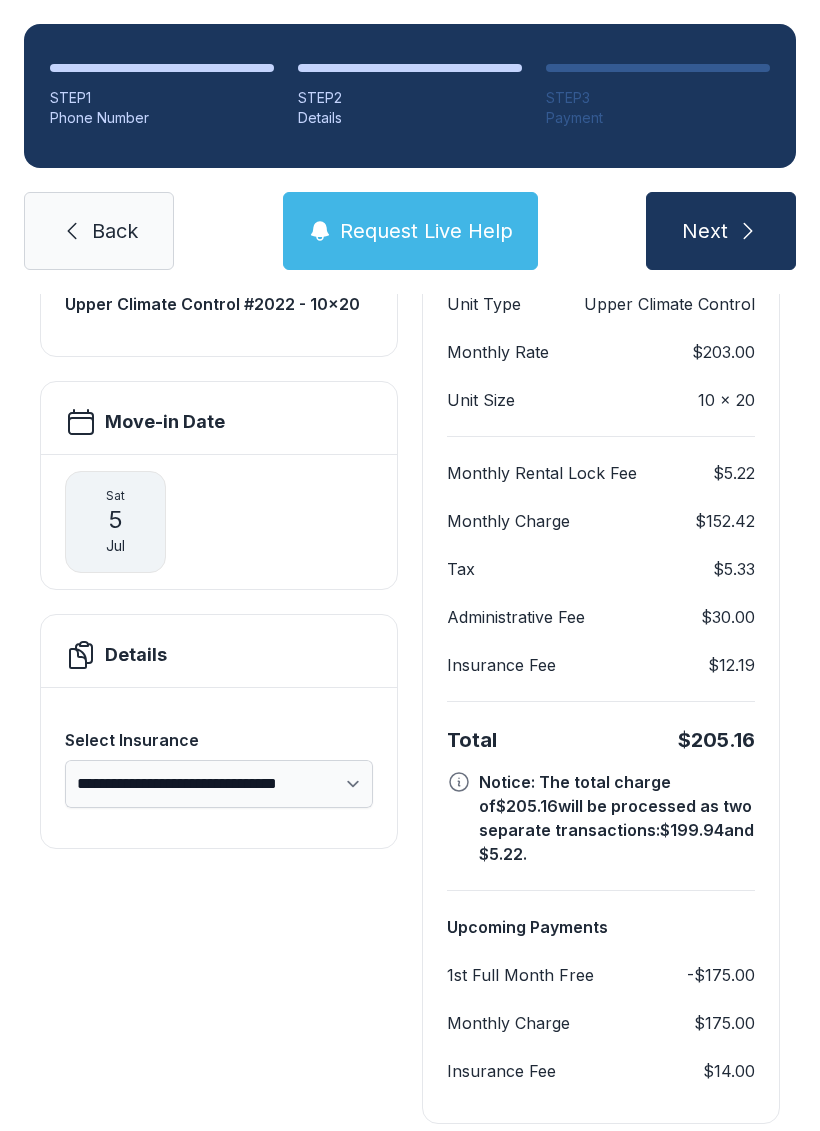 click at bounding box center (748, 231) 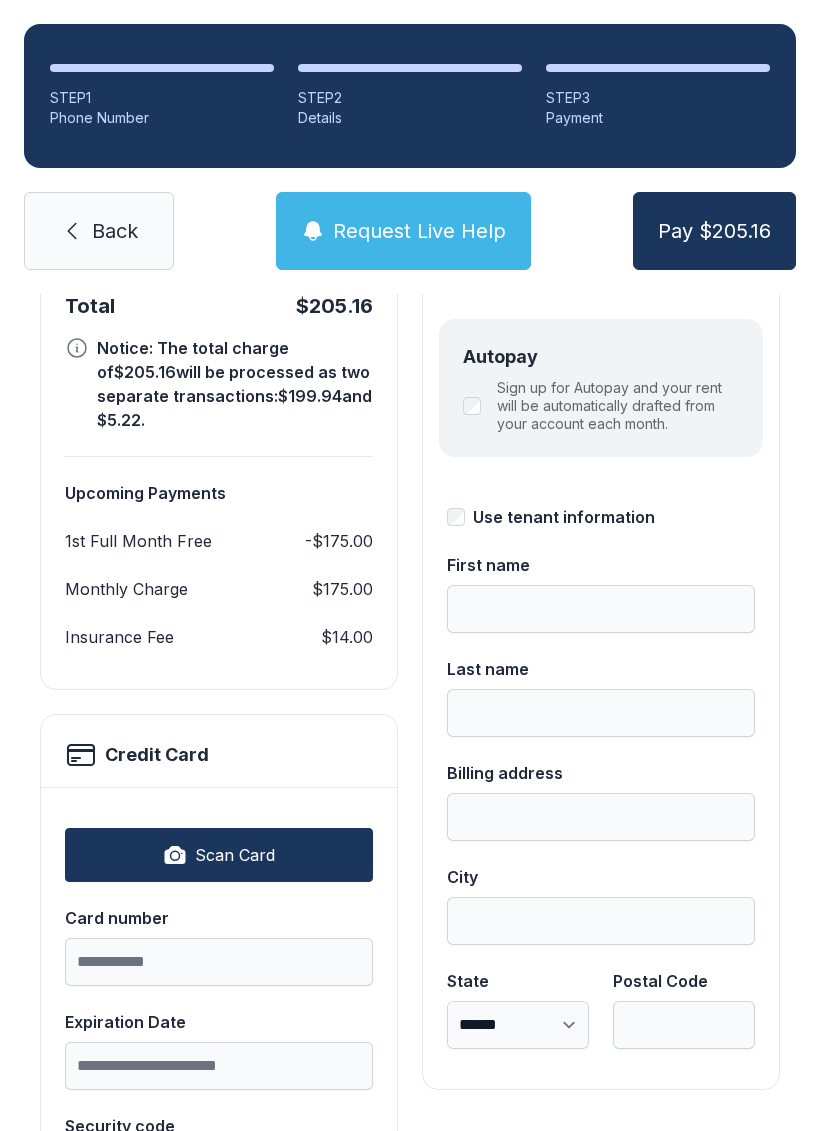 scroll, scrollTop: 0, scrollLeft: 0, axis: both 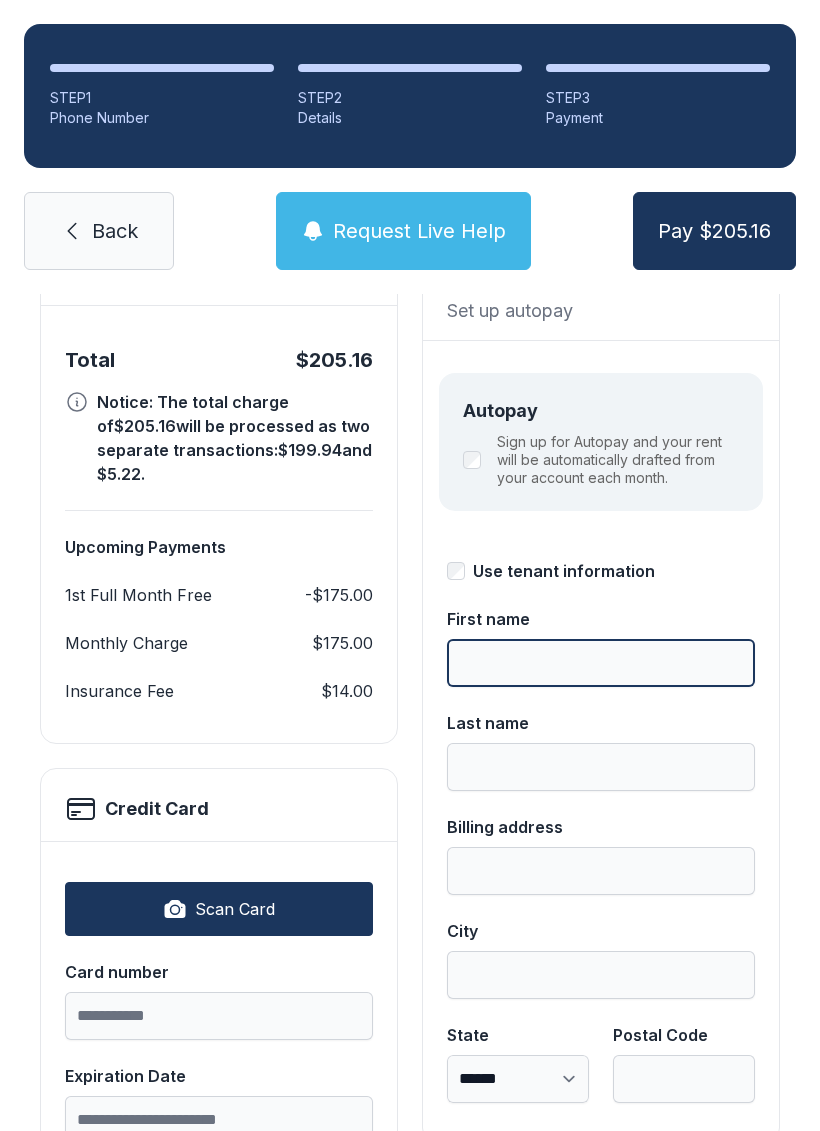 click on "First name" at bounding box center [601, 663] 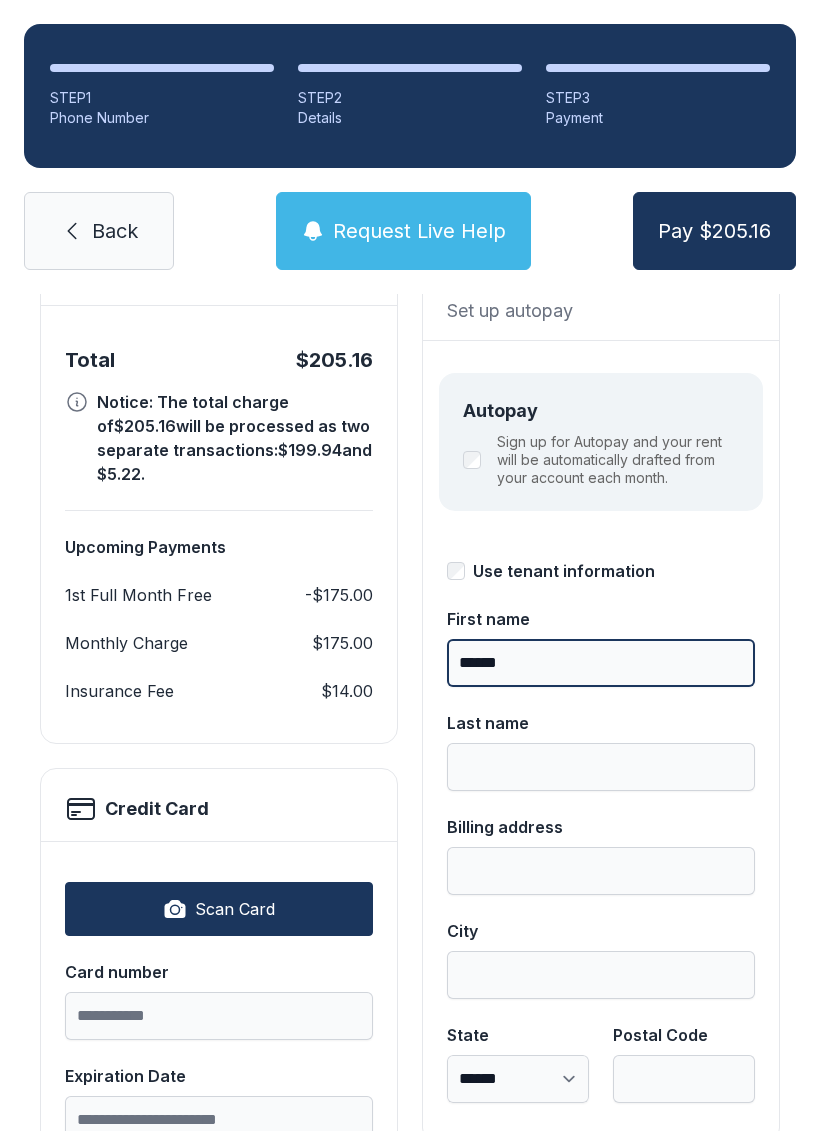 type on "******" 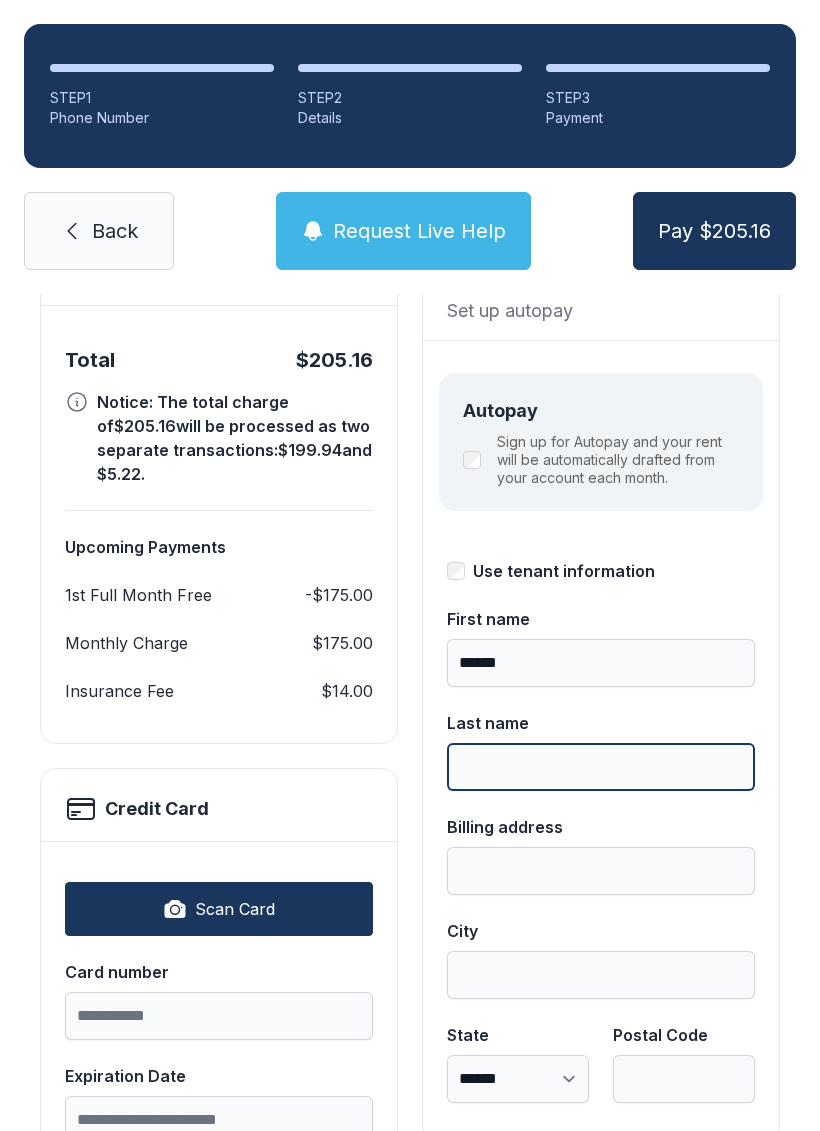 click on "Last name" at bounding box center [601, 767] 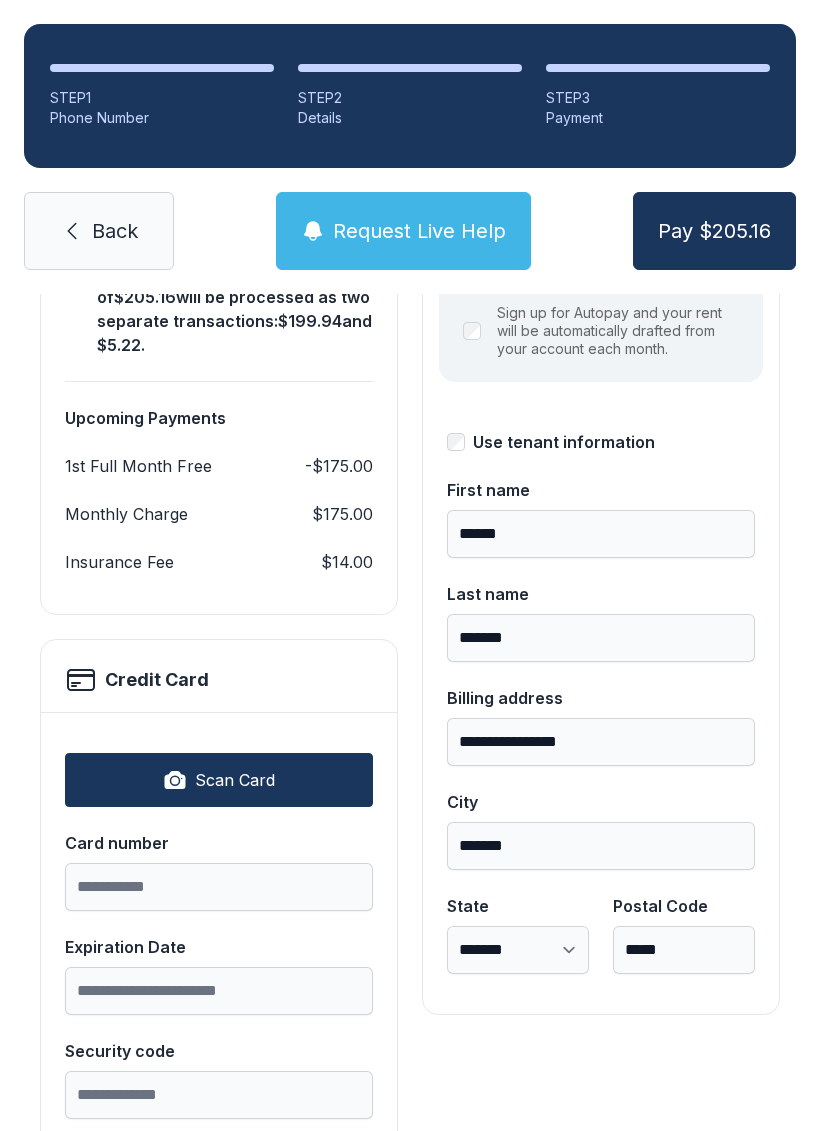 scroll, scrollTop: 306, scrollLeft: 0, axis: vertical 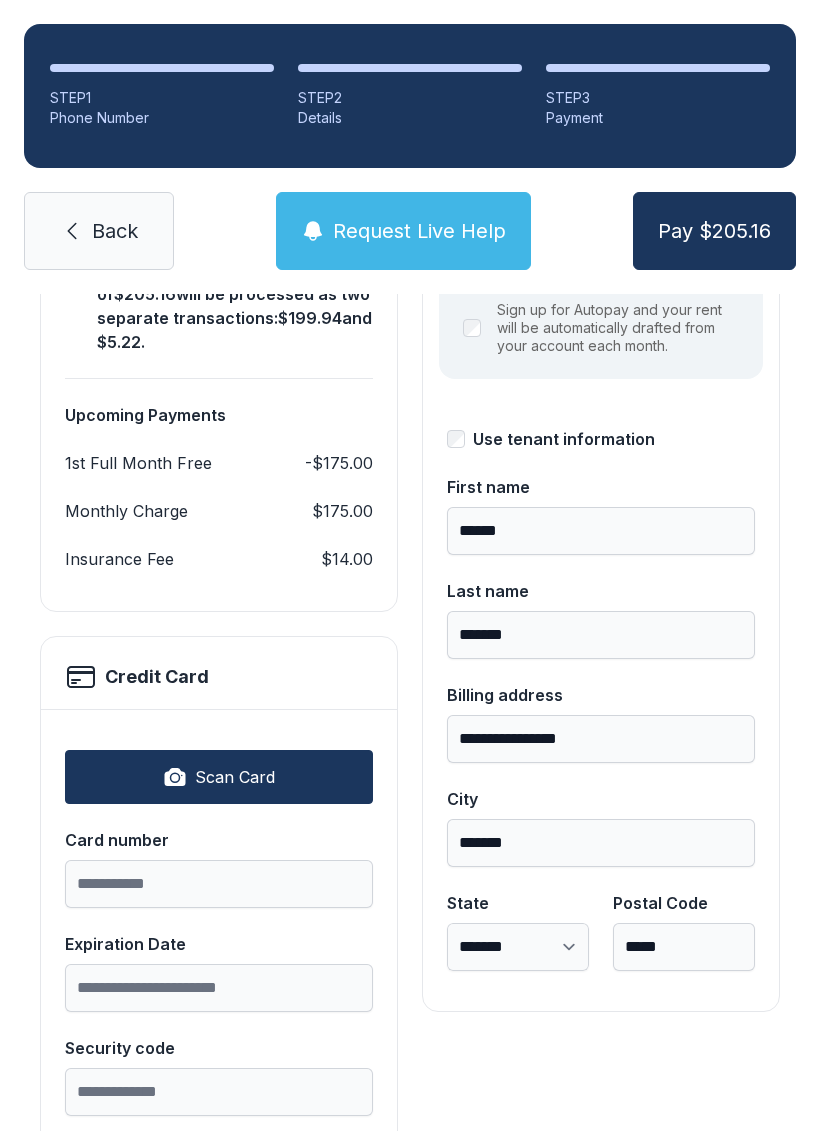 click on "Scan Card" at bounding box center (219, 777) 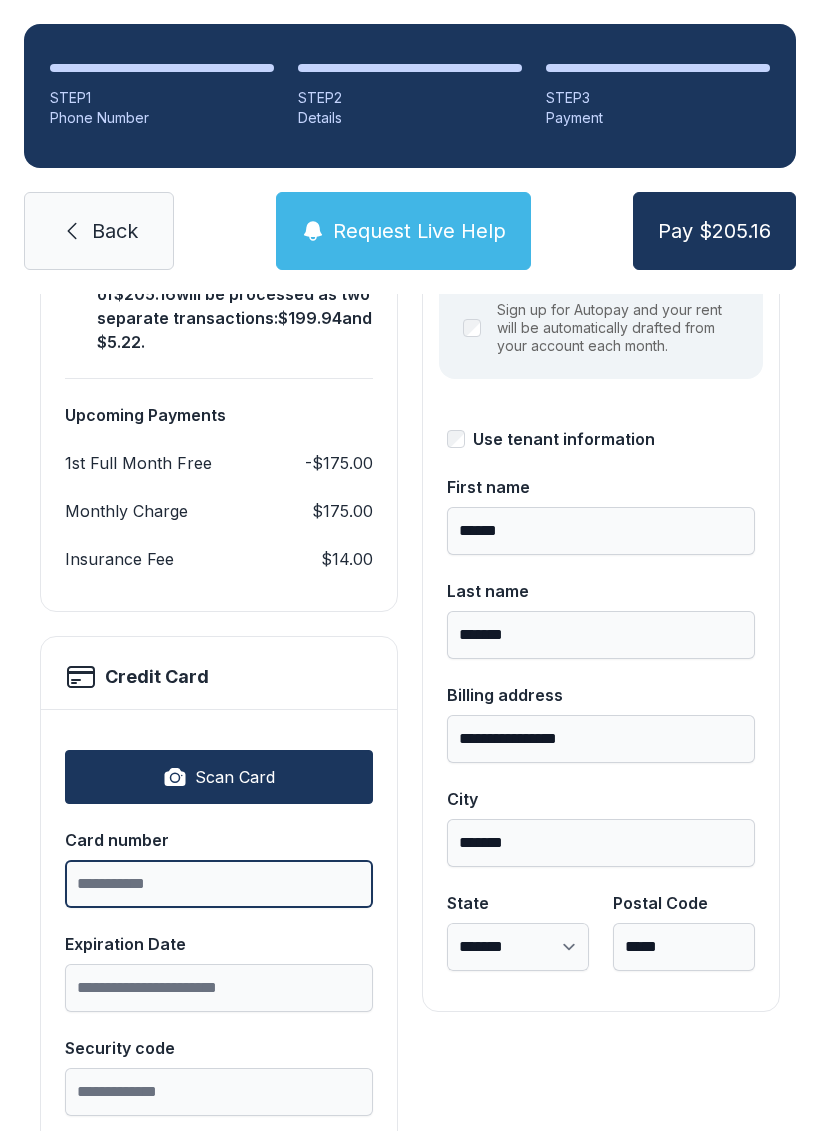 click on "Card number" at bounding box center [219, 884] 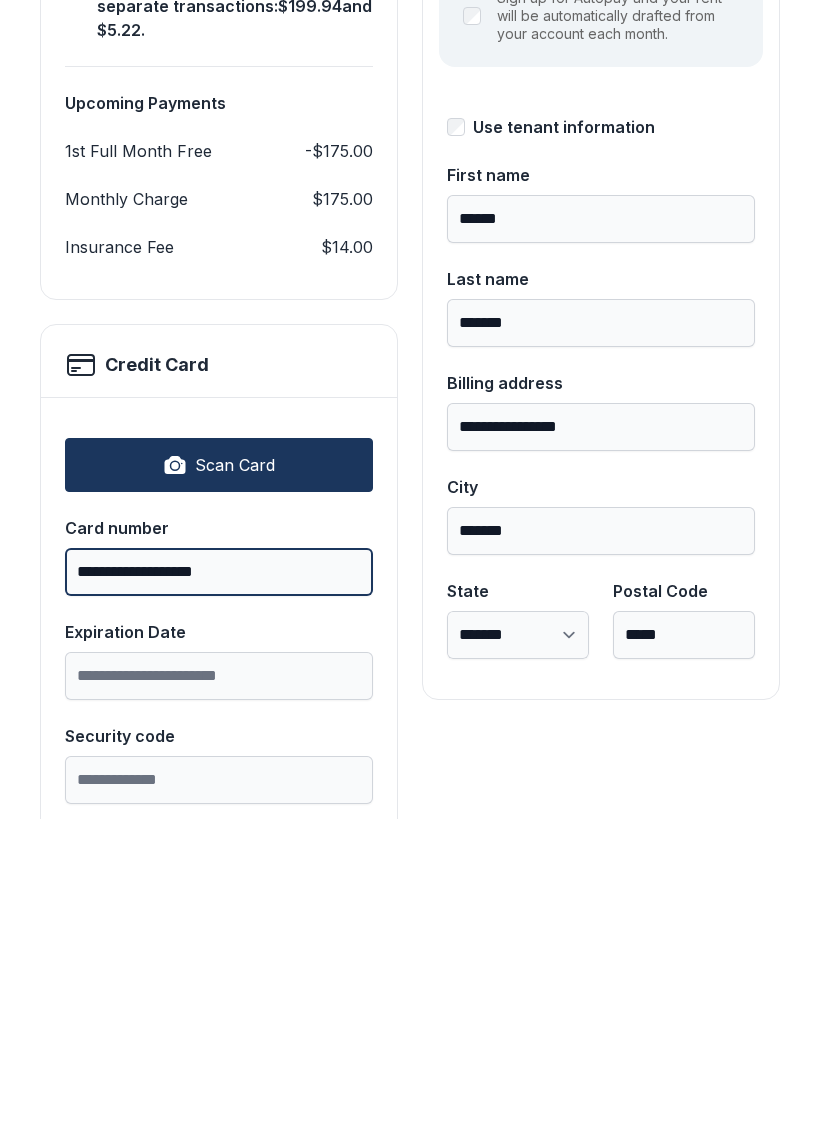 type on "**********" 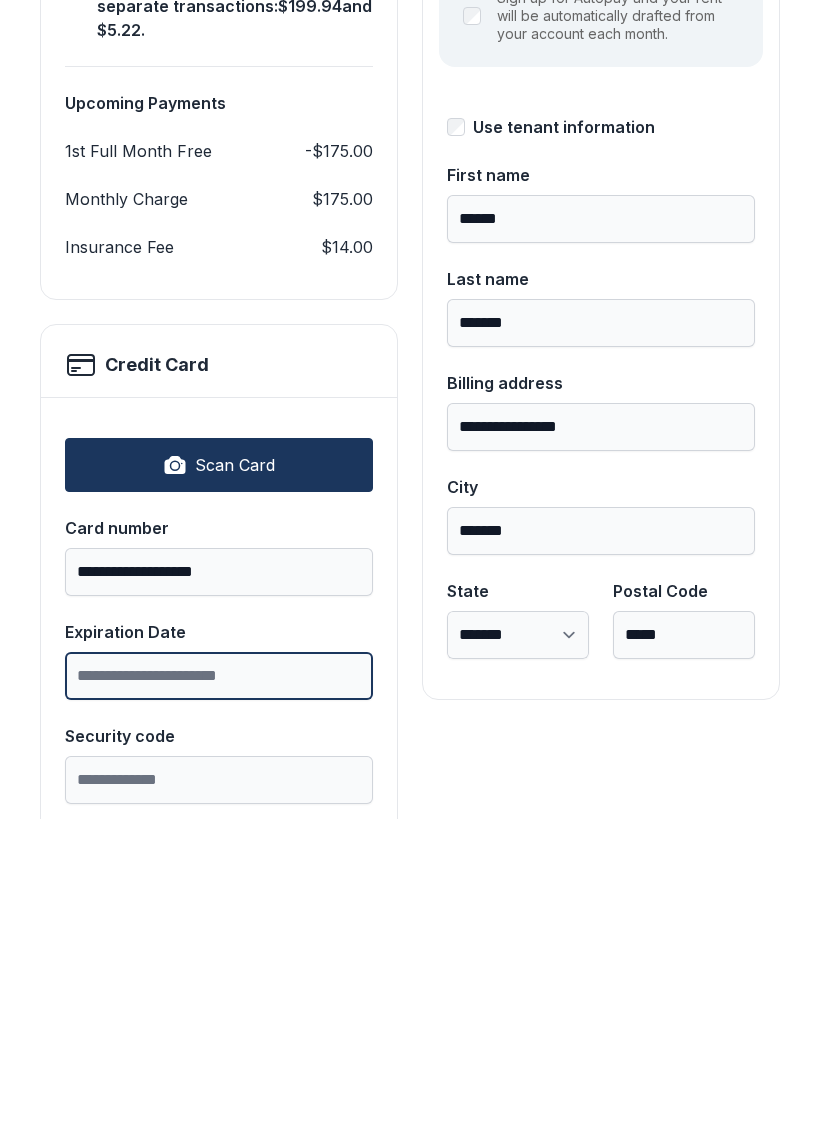 click on "Expiration Date" at bounding box center [219, 988] 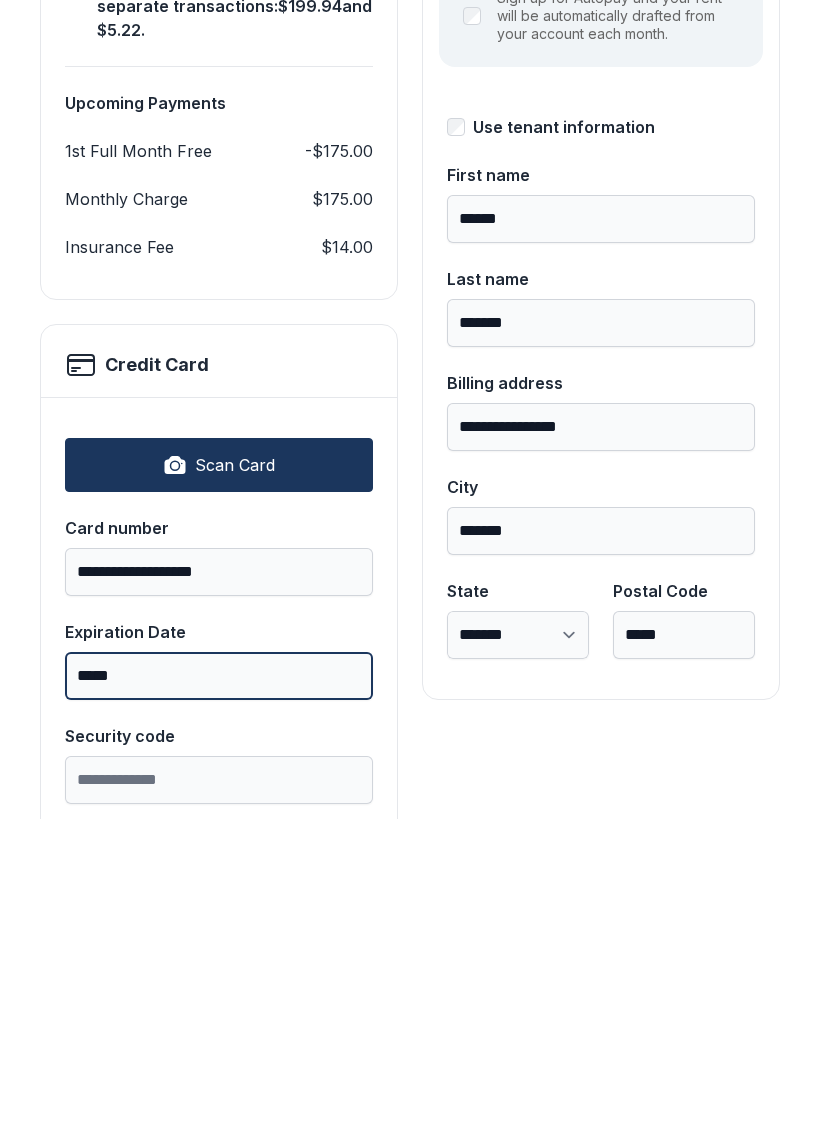 type on "*****" 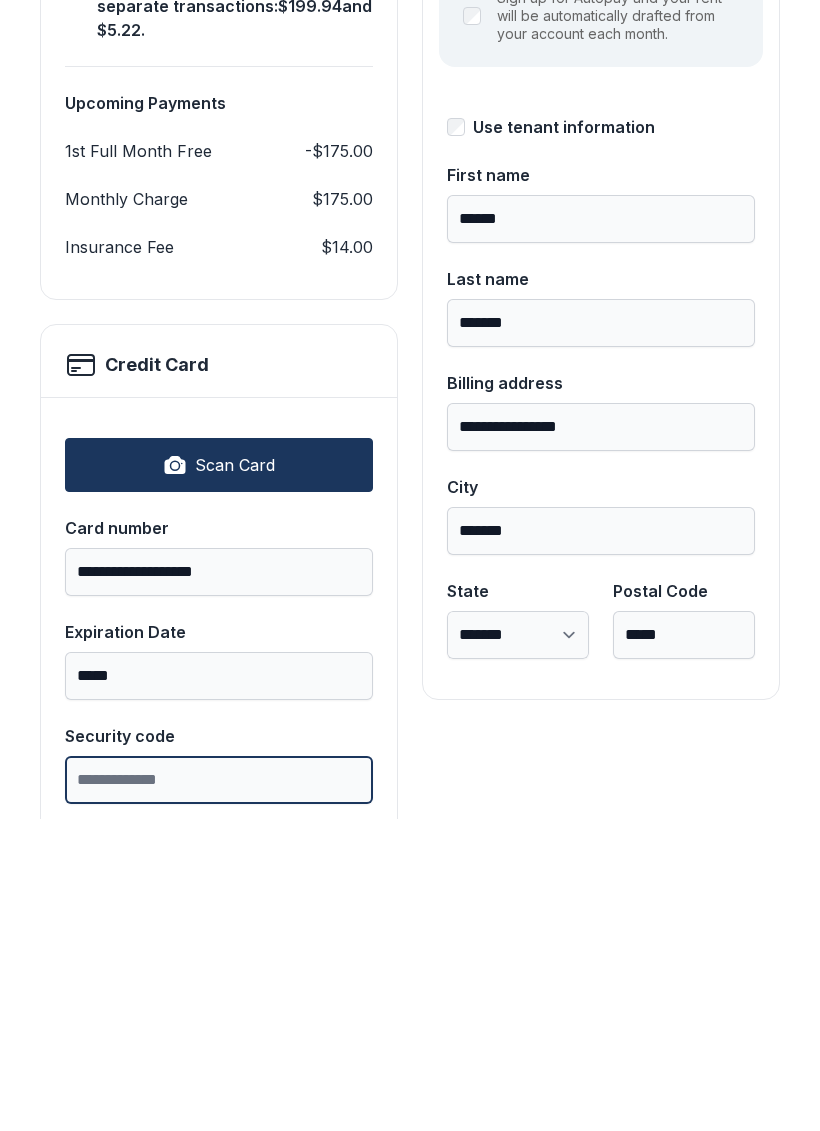 click on "Security code" at bounding box center (219, 1092) 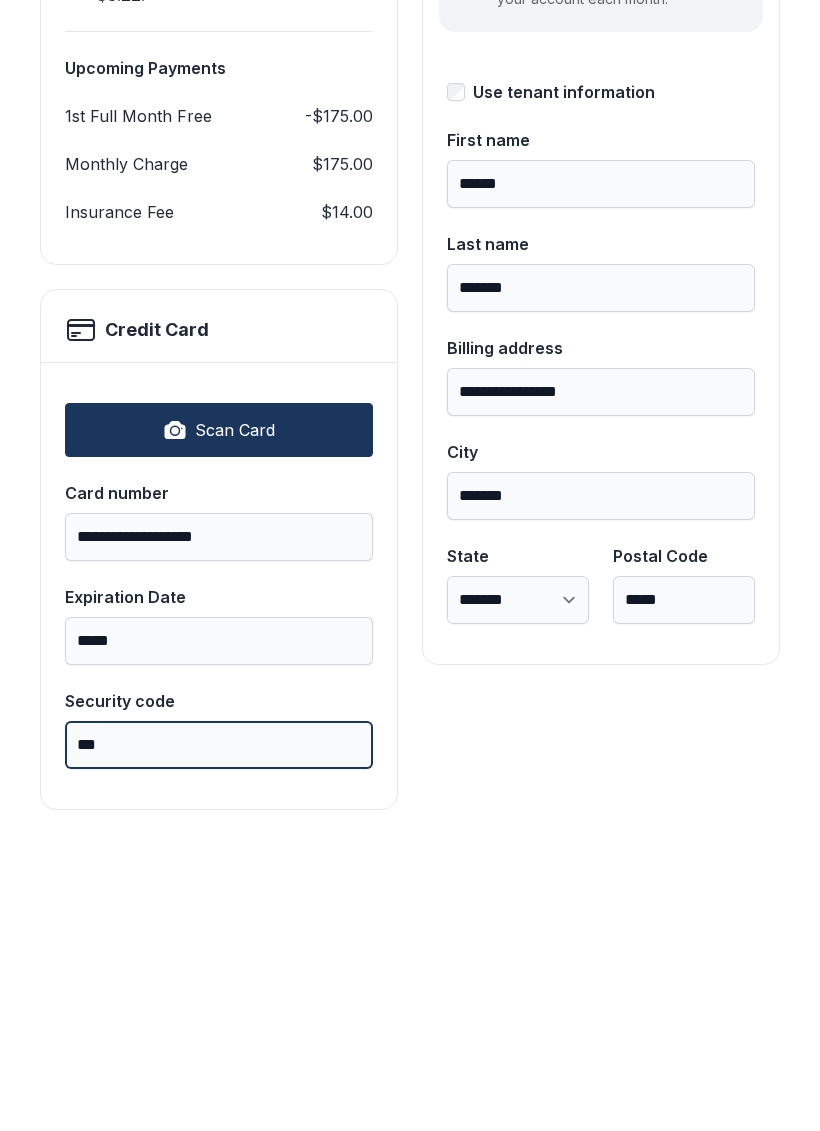 scroll, scrollTop: 339, scrollLeft: 0, axis: vertical 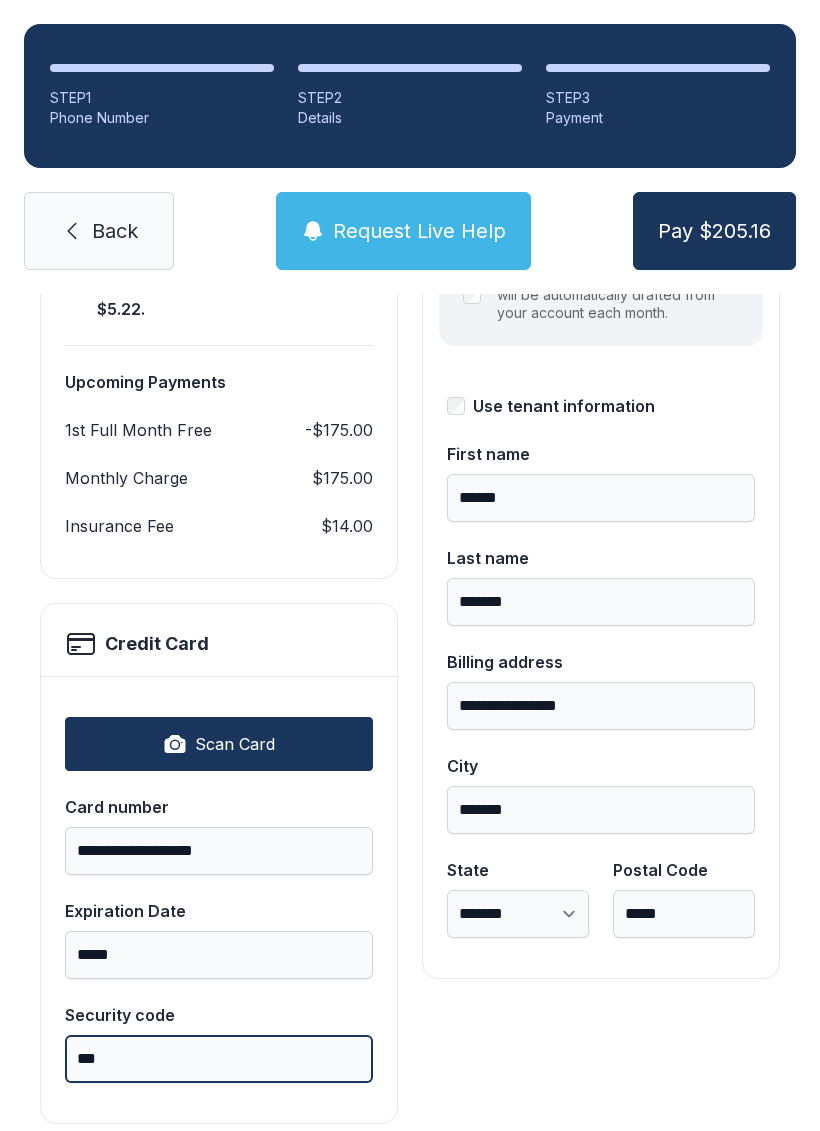 type on "***" 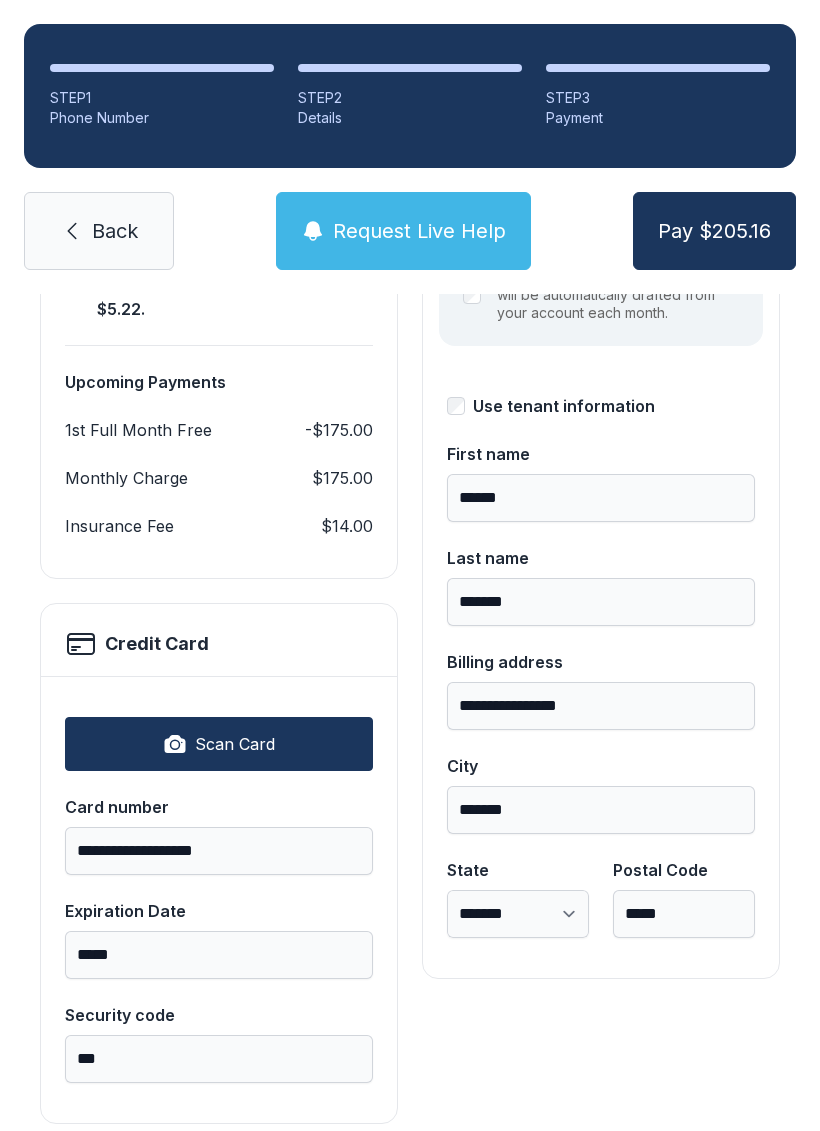 click on "Pay $205.16" at bounding box center [714, 231] 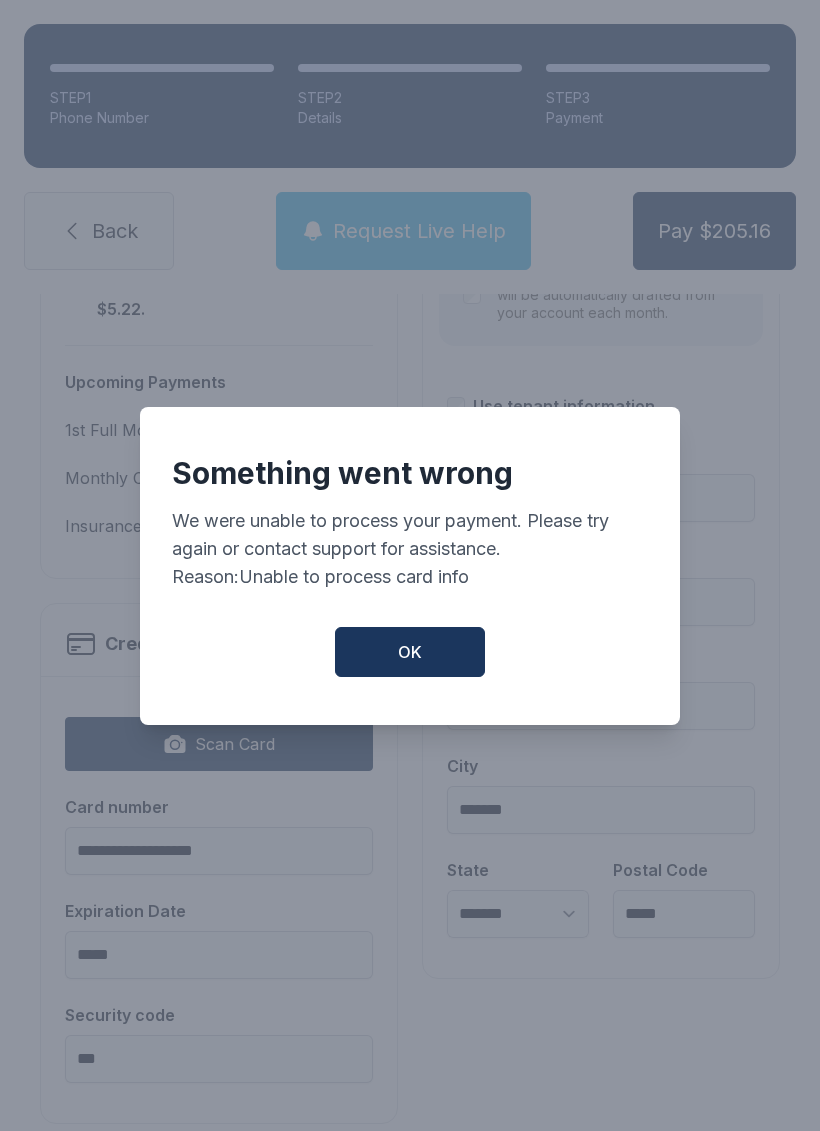 click on "OK" at bounding box center [410, 652] 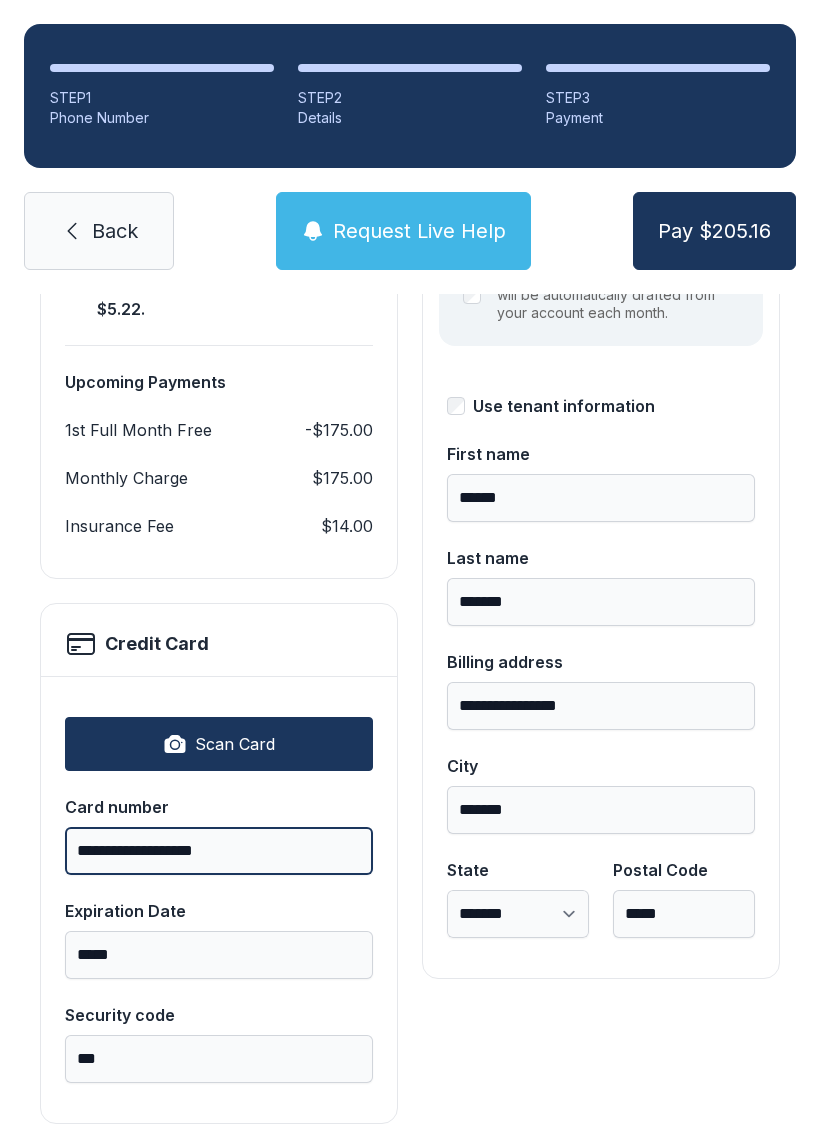 click on "**********" at bounding box center [219, 851] 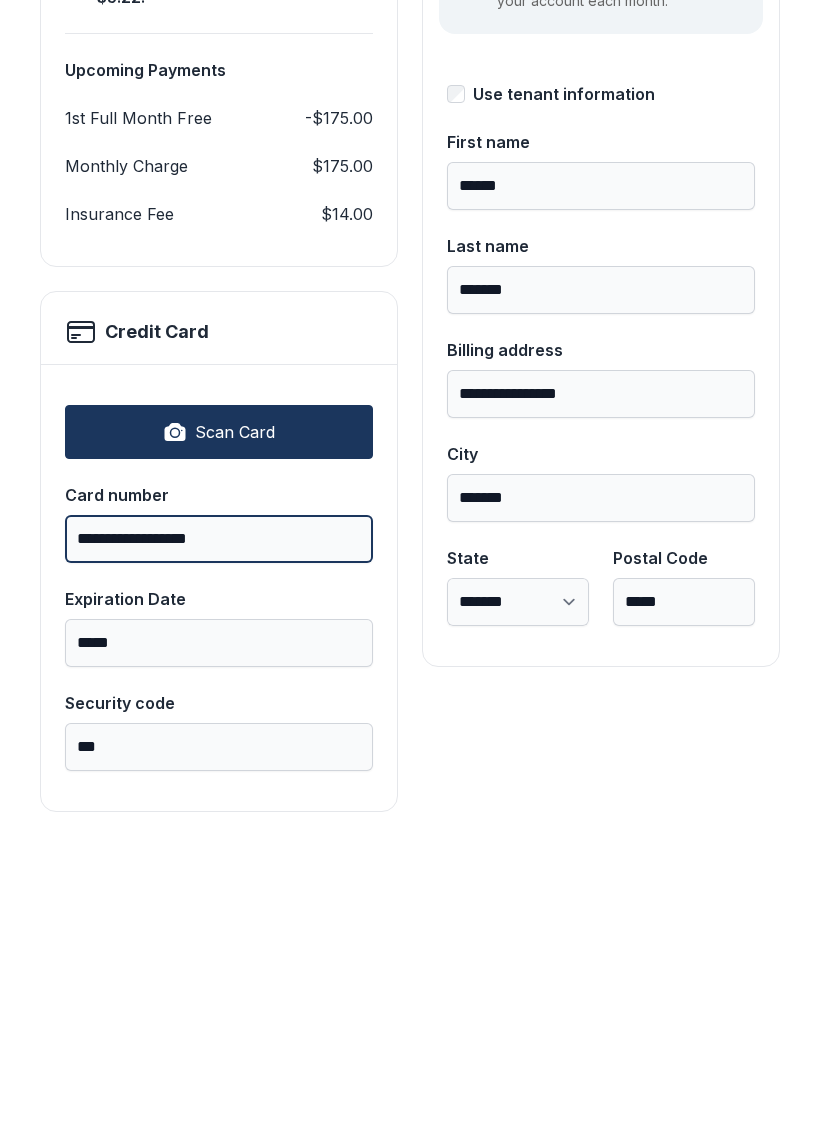 type on "**********" 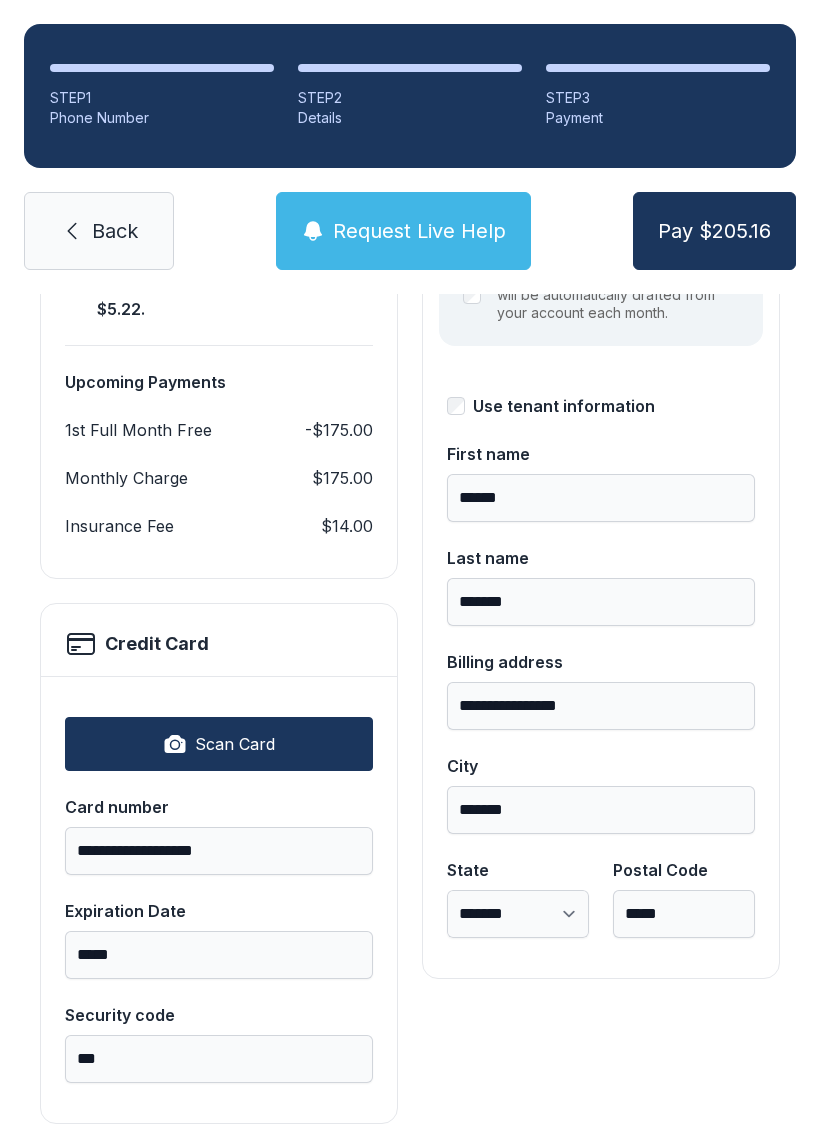 click on "Pay $205.16" at bounding box center (714, 231) 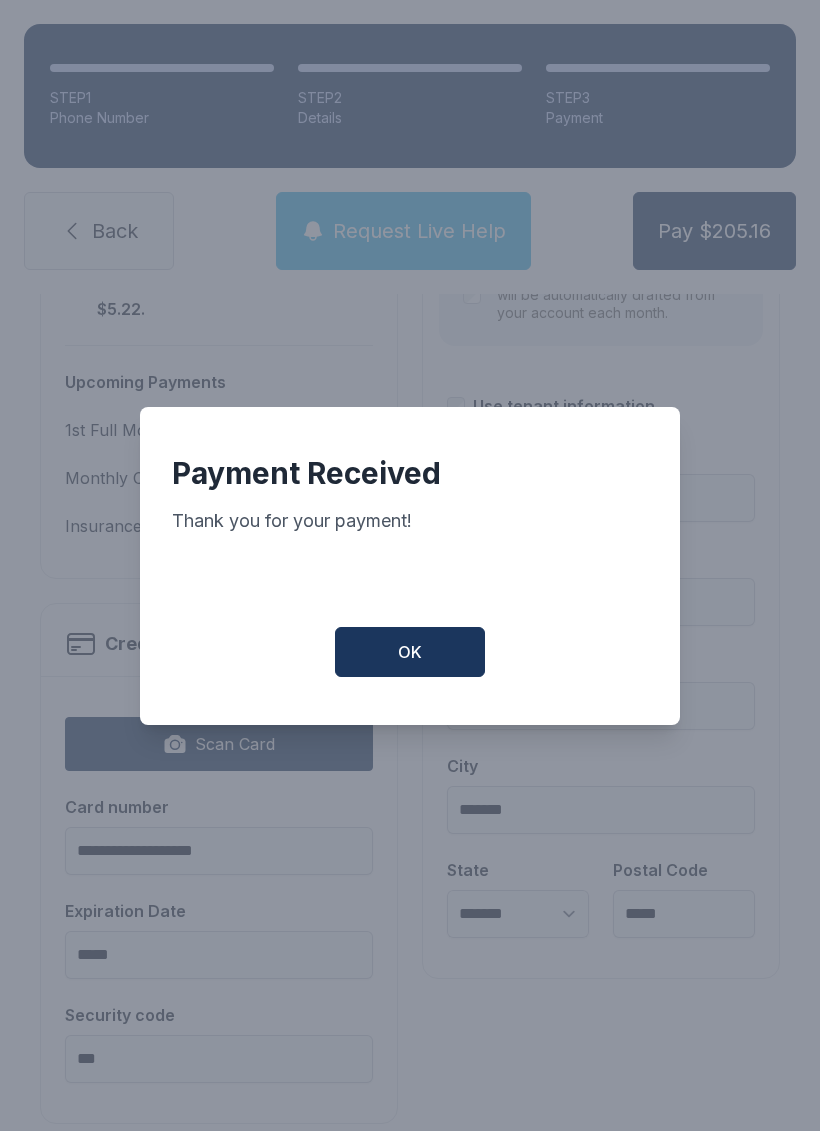 click on "OK" at bounding box center [410, 652] 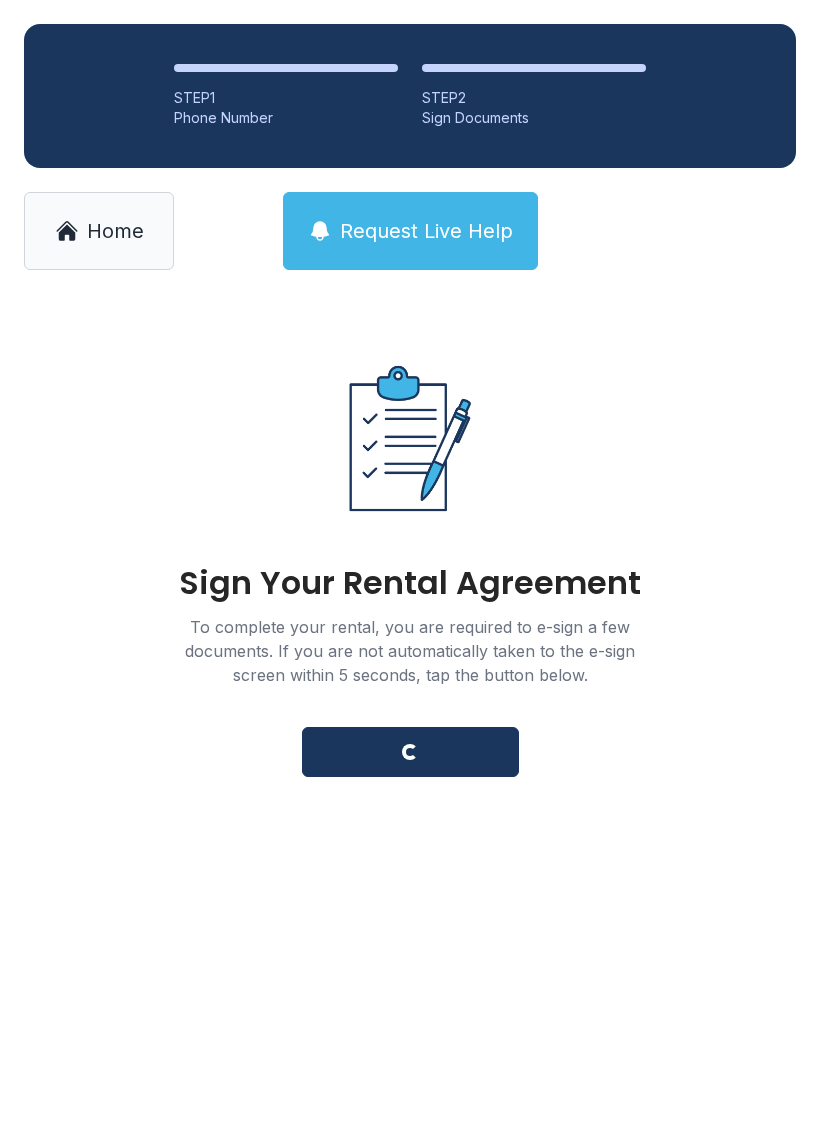 scroll, scrollTop: 0, scrollLeft: 0, axis: both 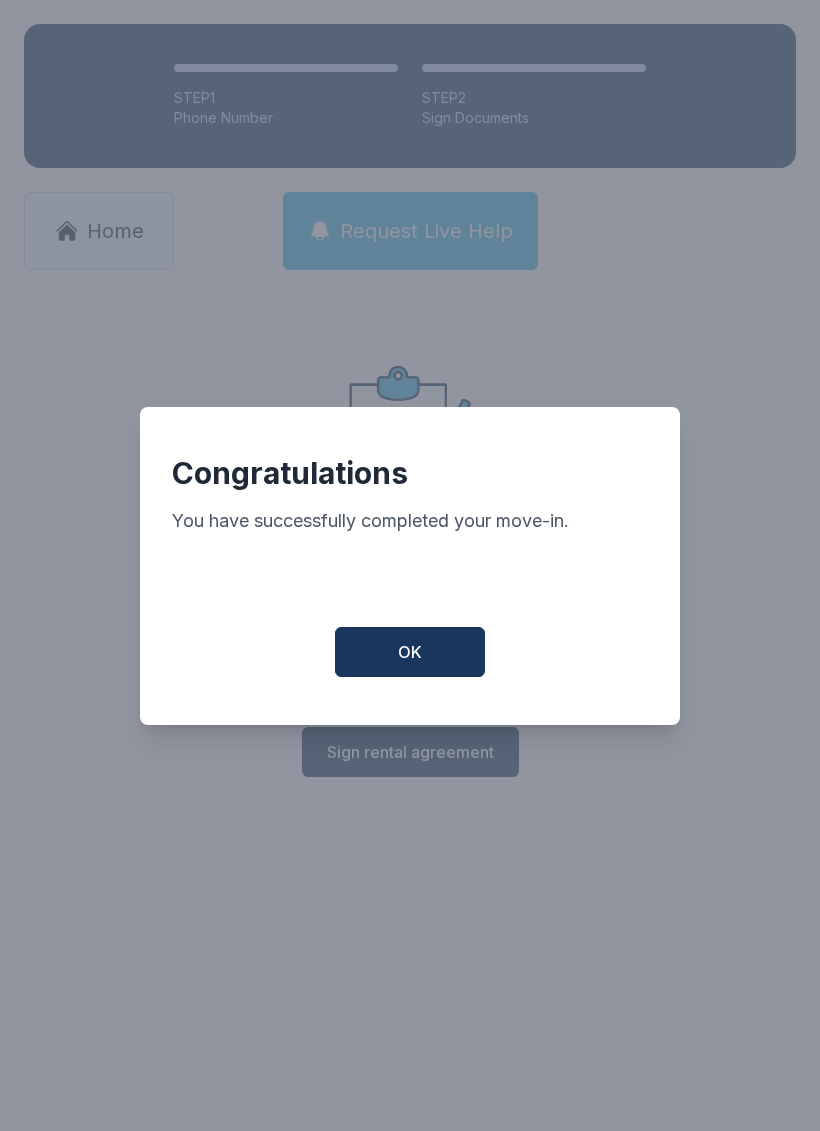 click on "OK" at bounding box center [410, 652] 